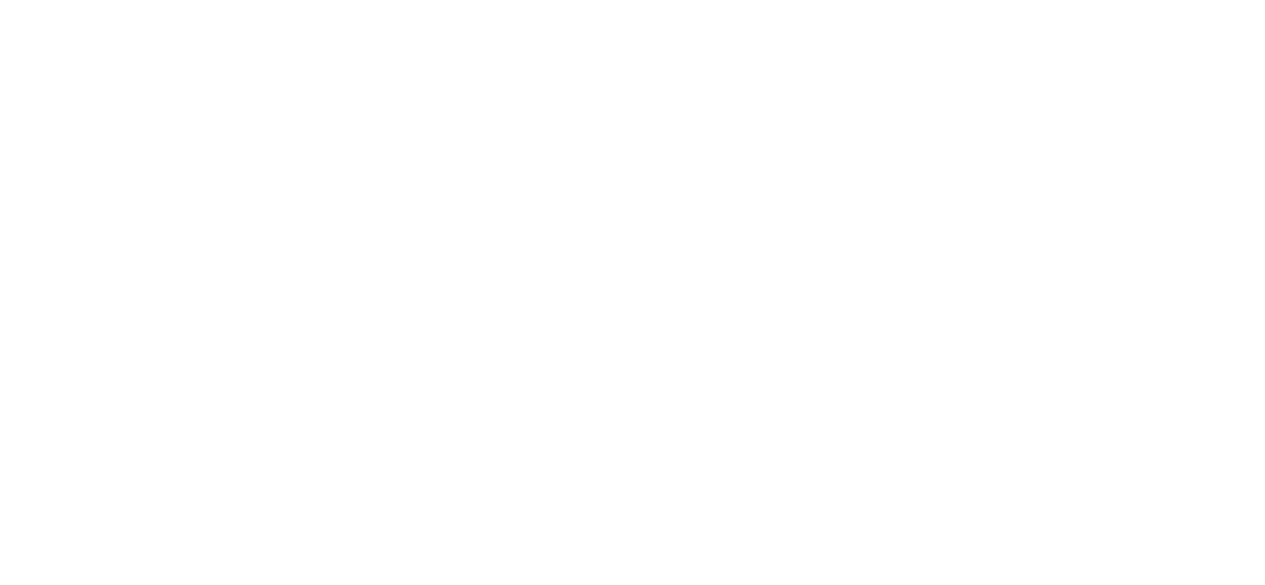scroll, scrollTop: 0, scrollLeft: 0, axis: both 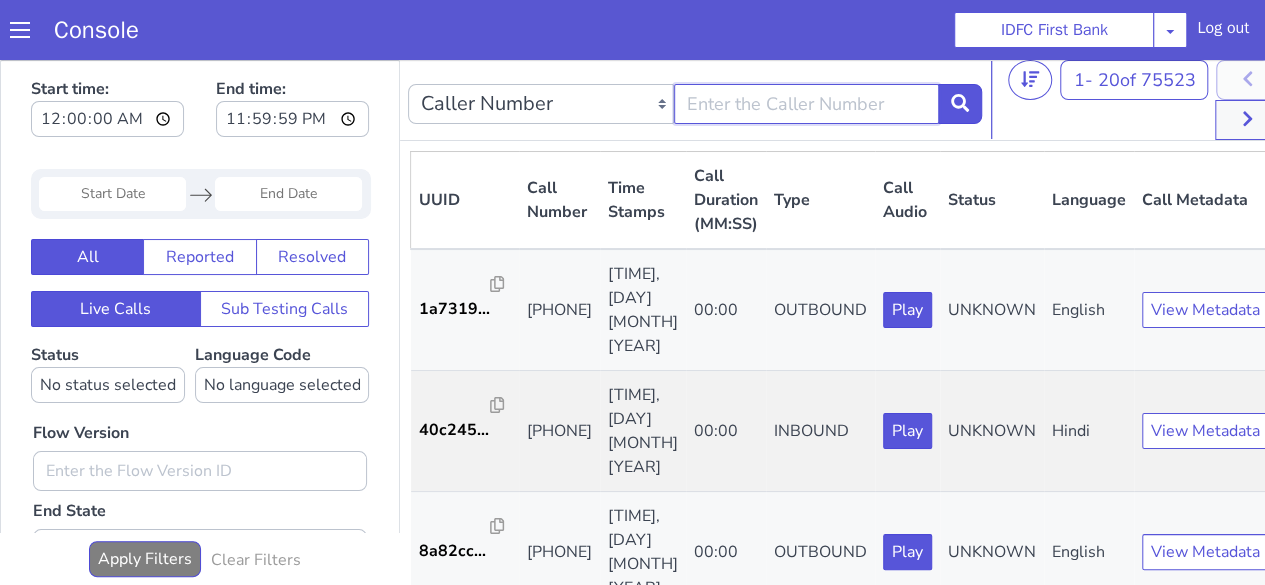 click at bounding box center (807, 104) 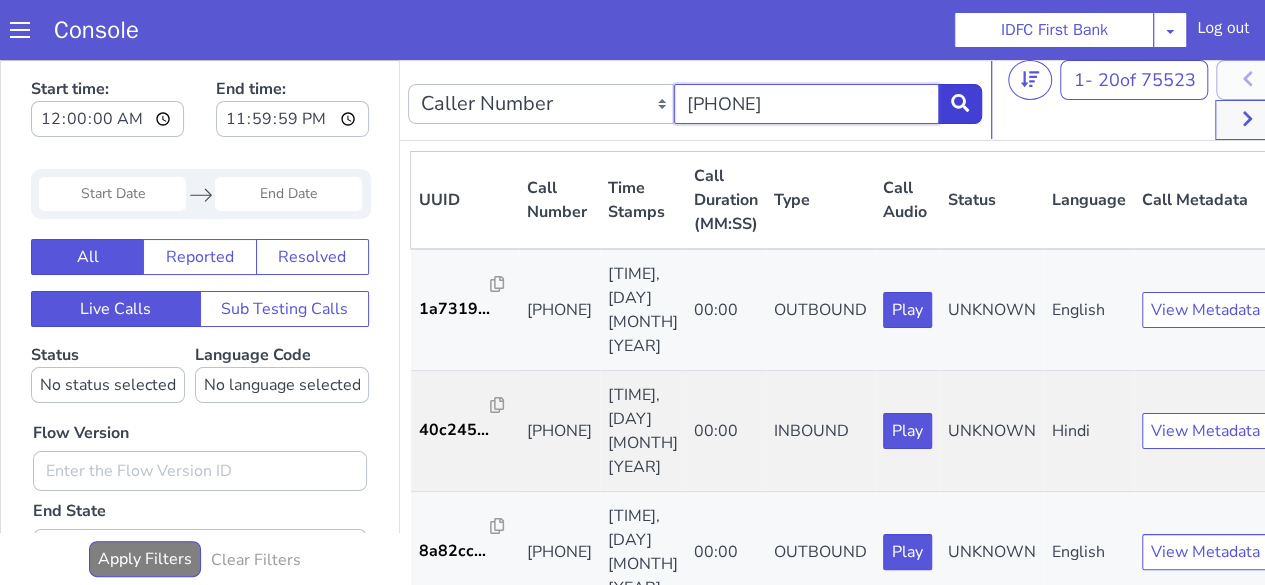 type on "9834569605" 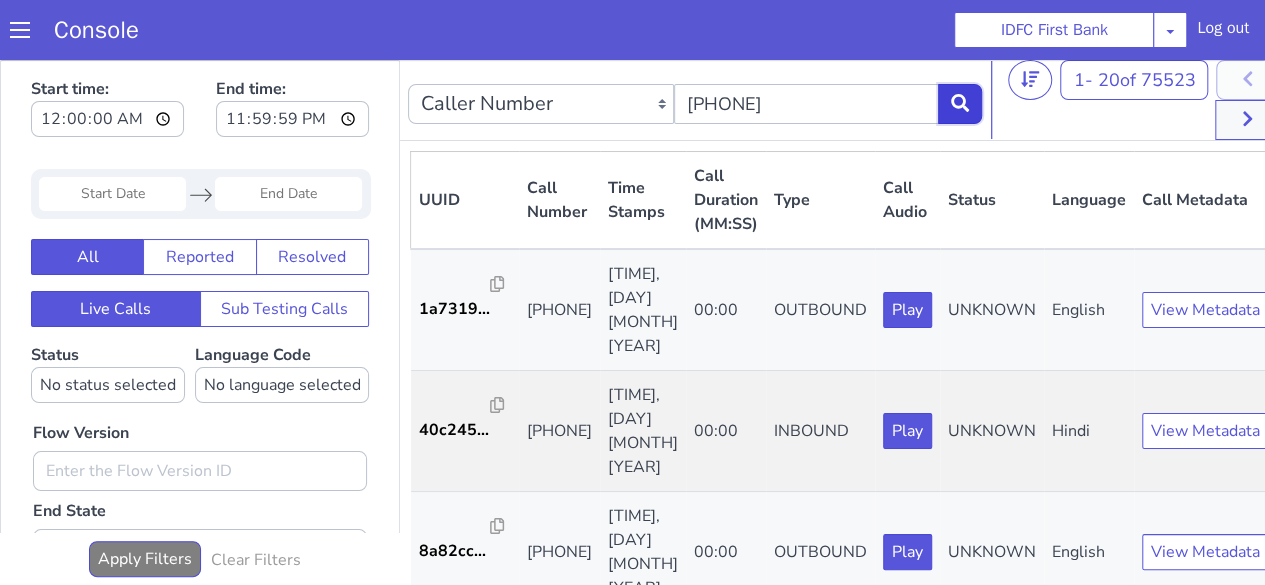 click 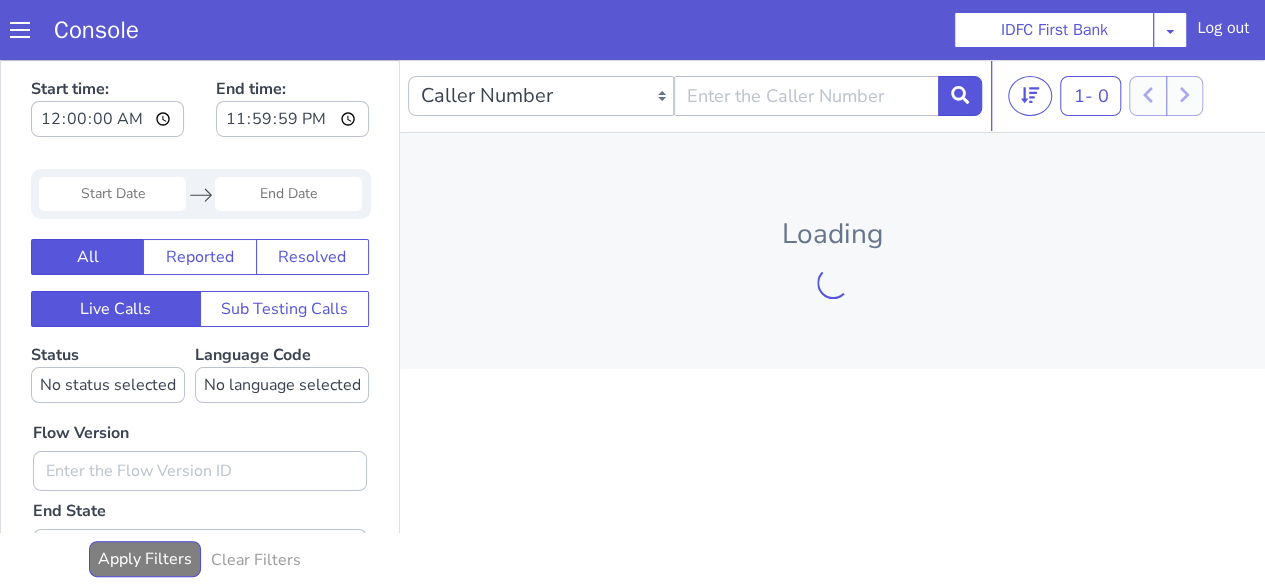 scroll, scrollTop: 0, scrollLeft: 0, axis: both 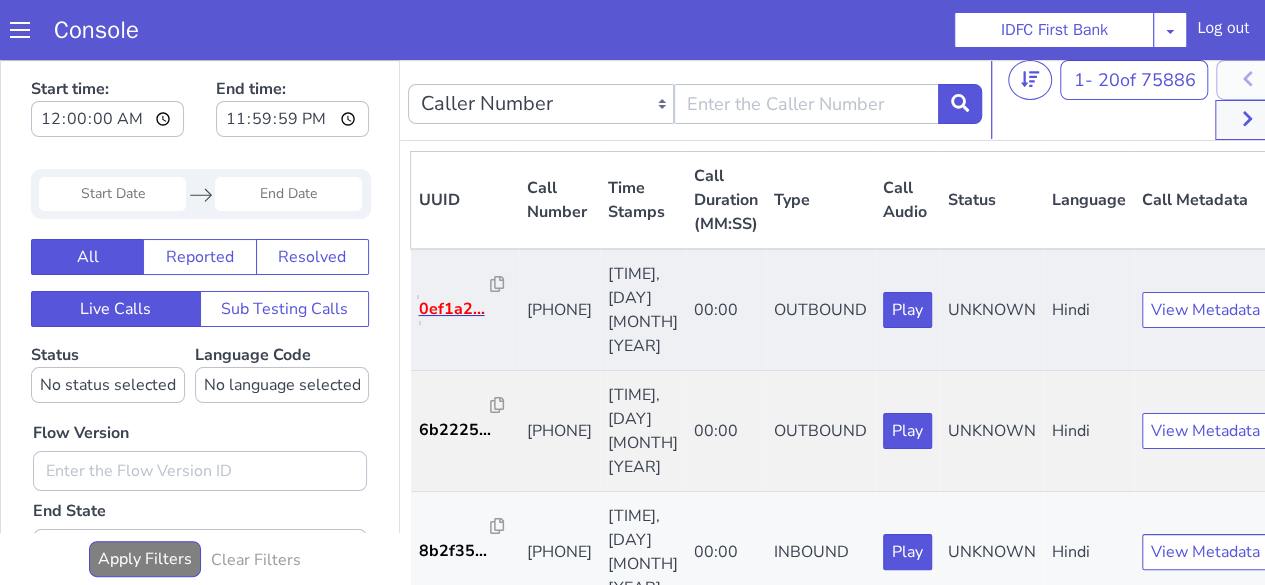 click on "0ef1a2..." at bounding box center [455, 309] 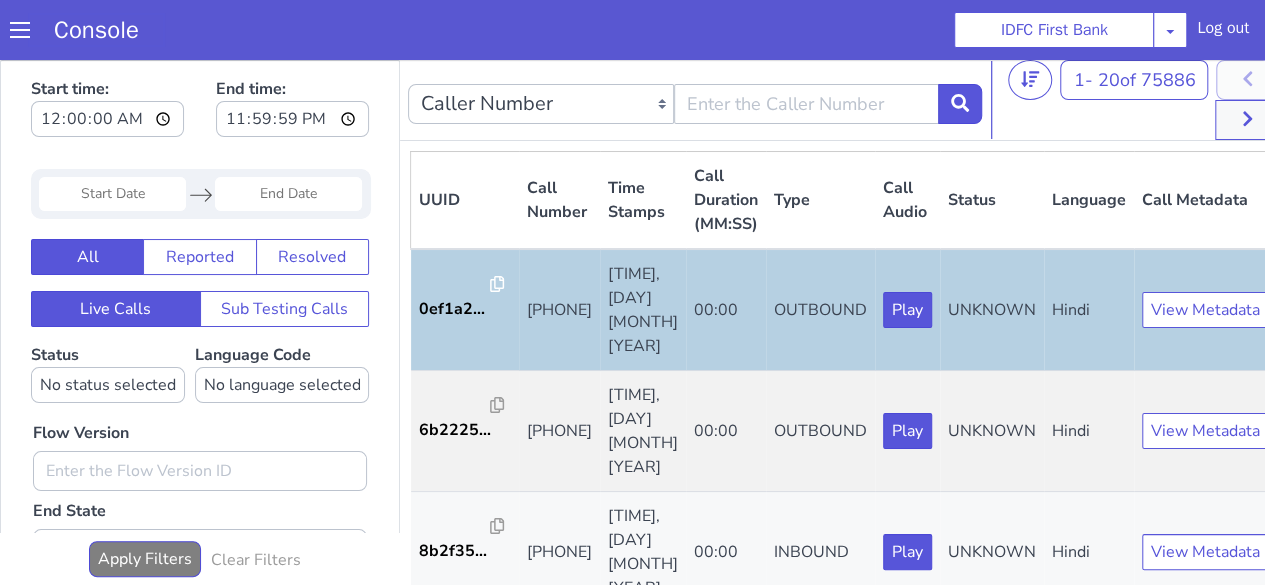 click on "Console" at bounding box center (96, 30) 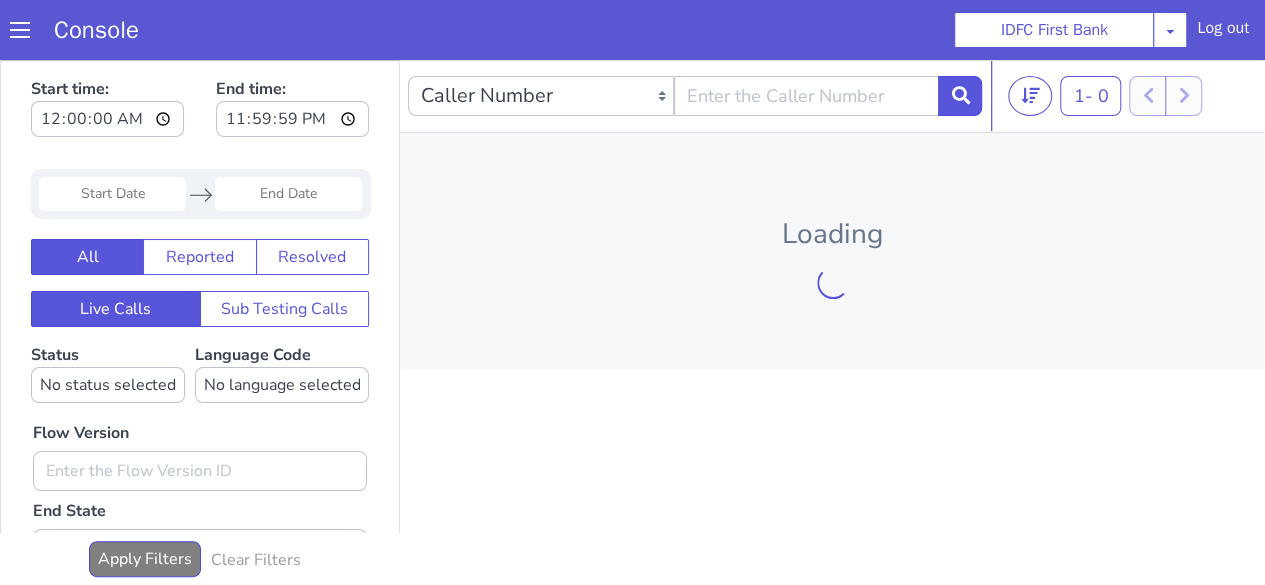 scroll, scrollTop: 0, scrollLeft: 0, axis: both 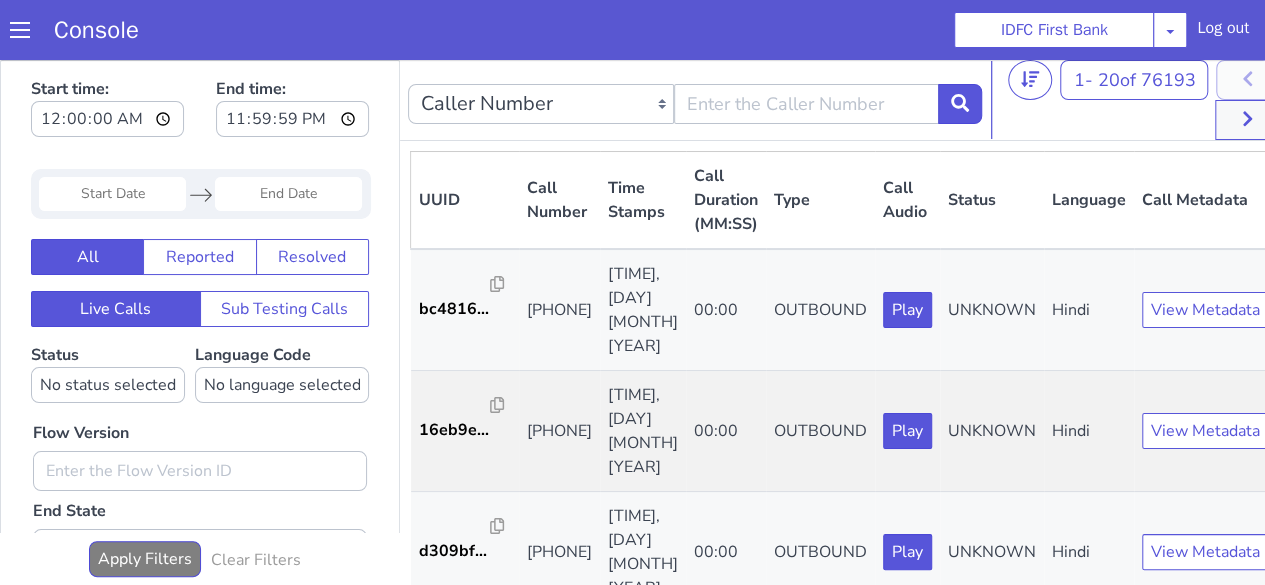 click on "Console" at bounding box center (86, 30) 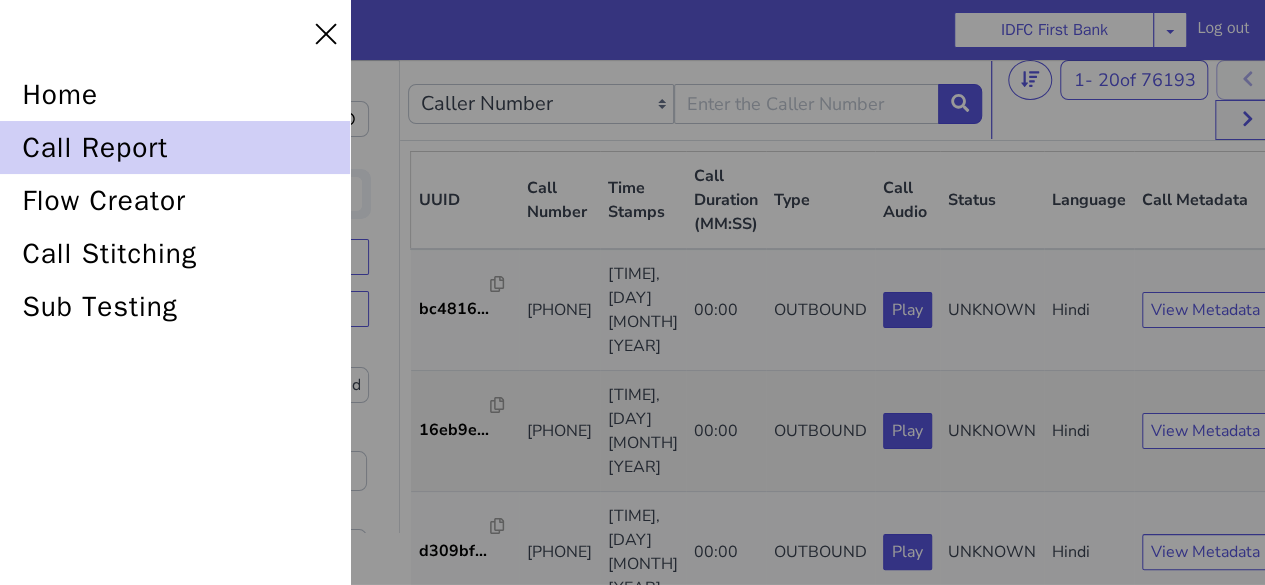 click on "call report" at bounding box center (175, 147) 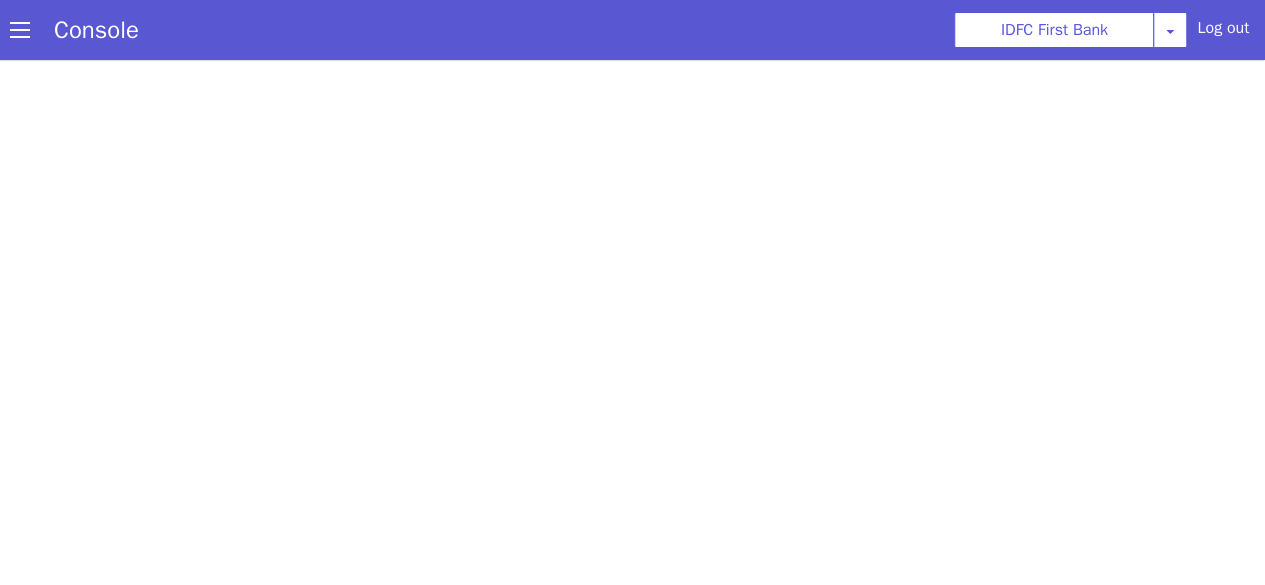 scroll, scrollTop: 5, scrollLeft: 0, axis: vertical 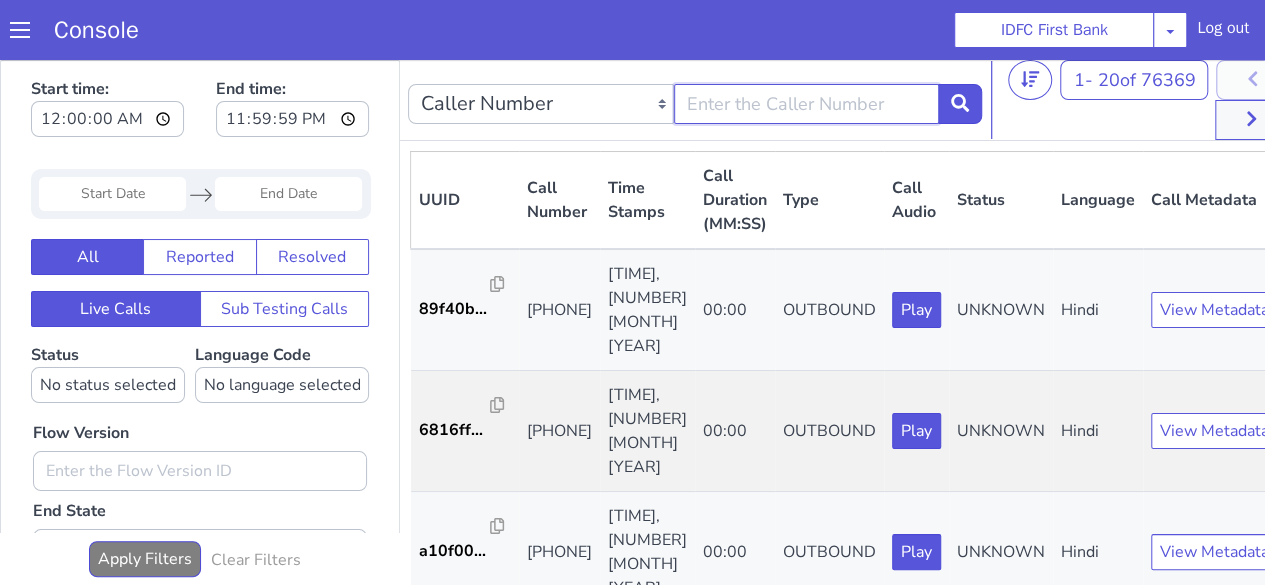 click at bounding box center [807, 104] 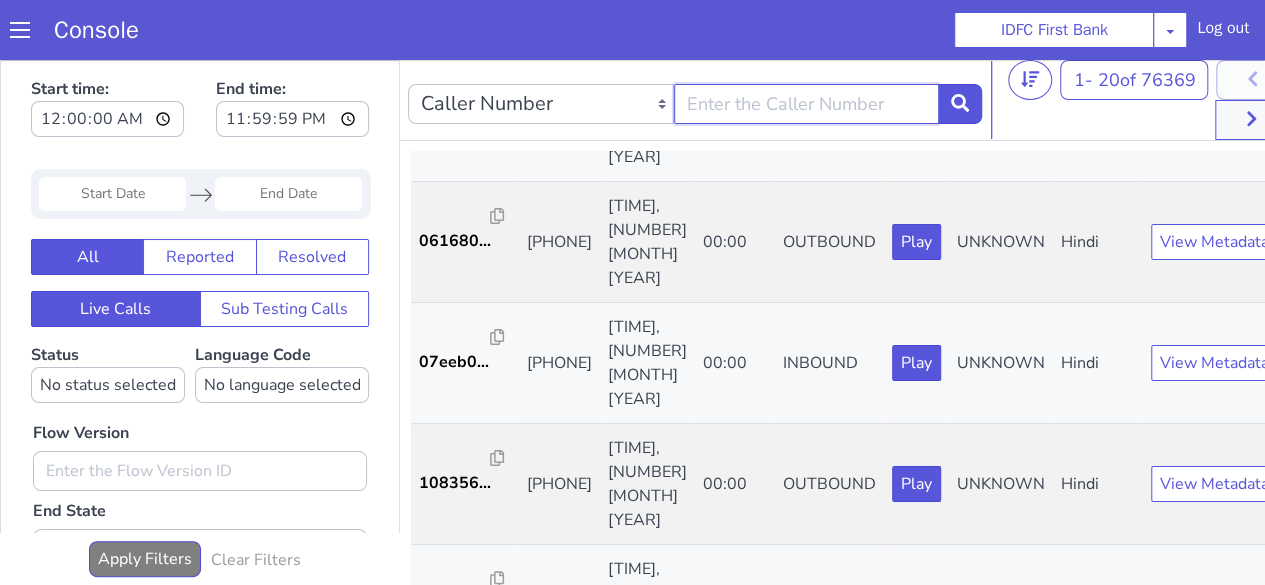 scroll, scrollTop: 1585, scrollLeft: 0, axis: vertical 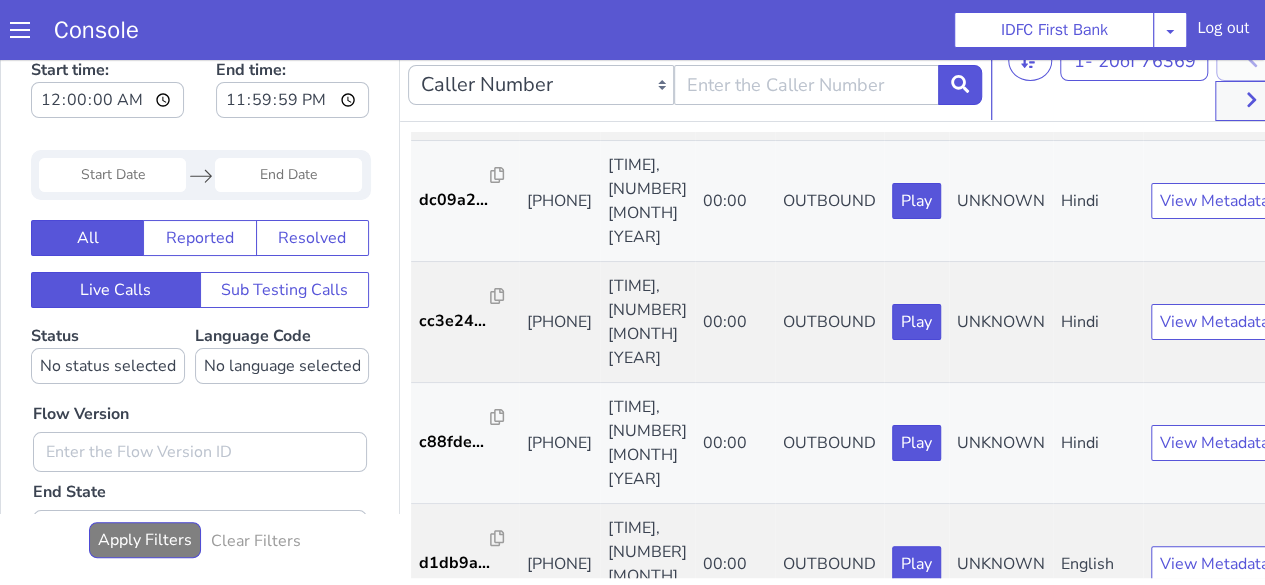 click on "Play" at bounding box center [916, 927] 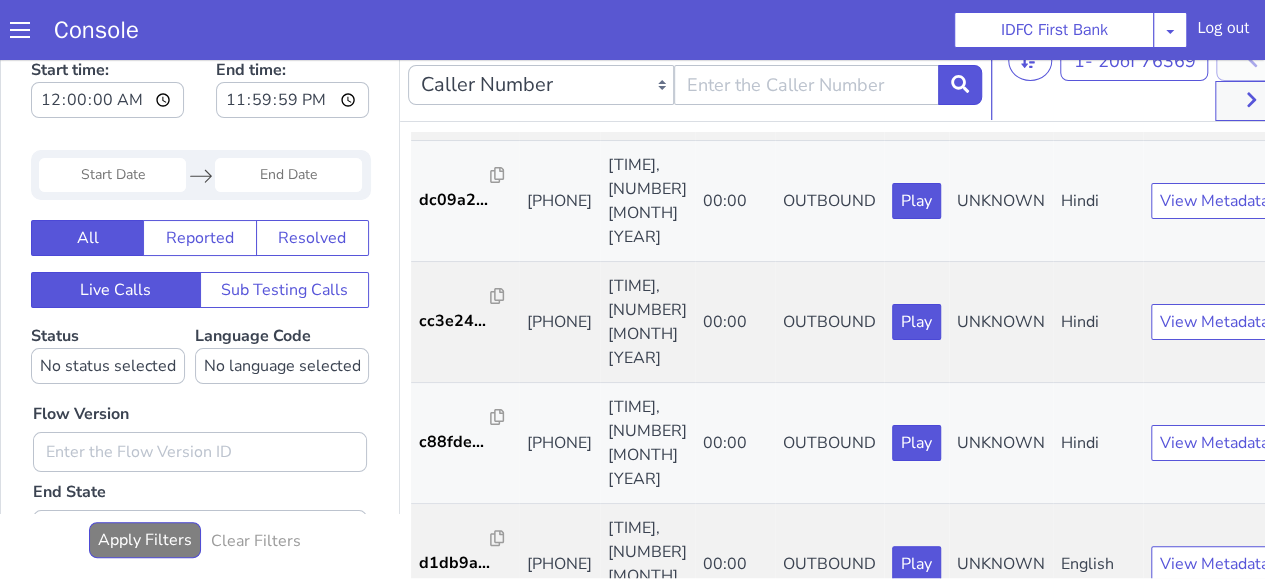 click on "Play" at bounding box center (916, 927) 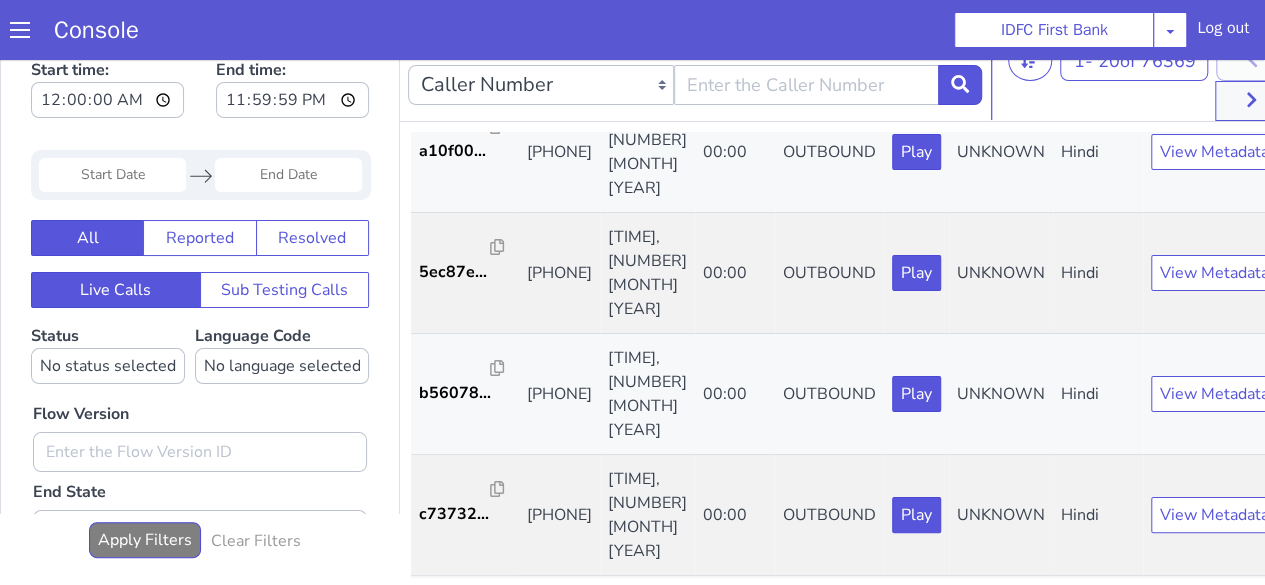 scroll, scrollTop: 359, scrollLeft: 0, axis: vertical 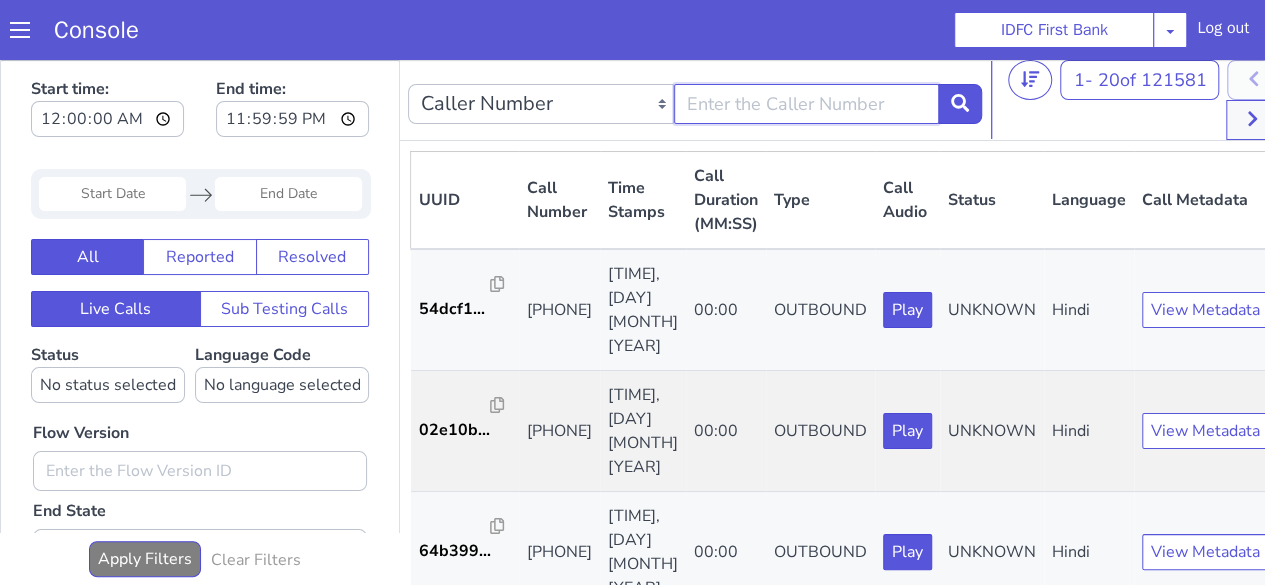 click at bounding box center [1727, -272] 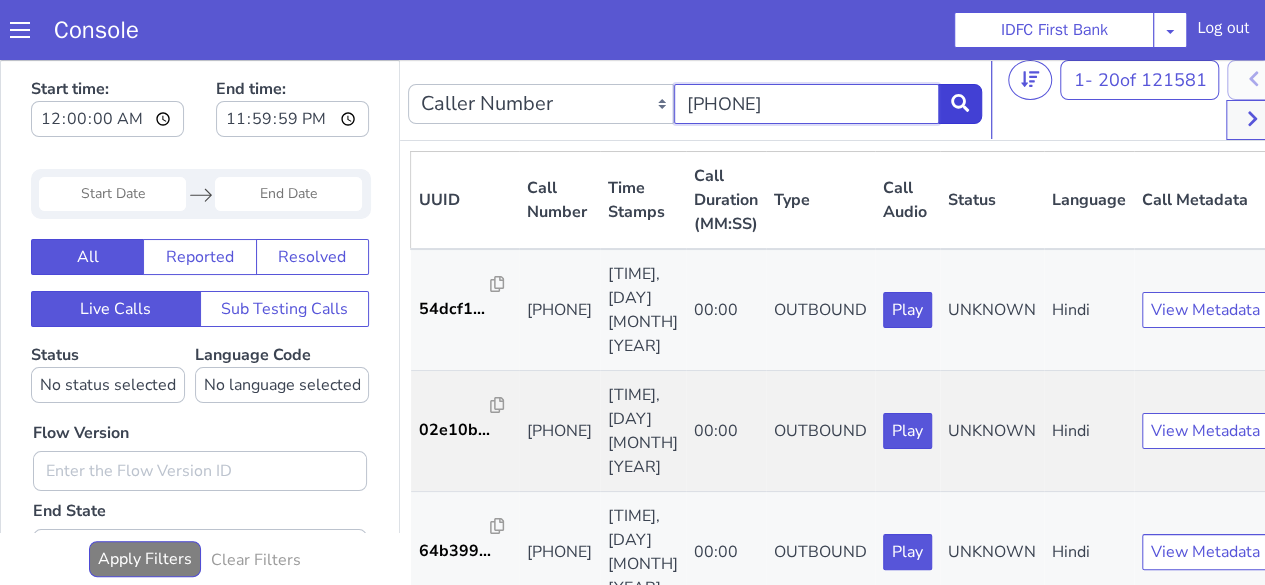 type on "[PHONE]" 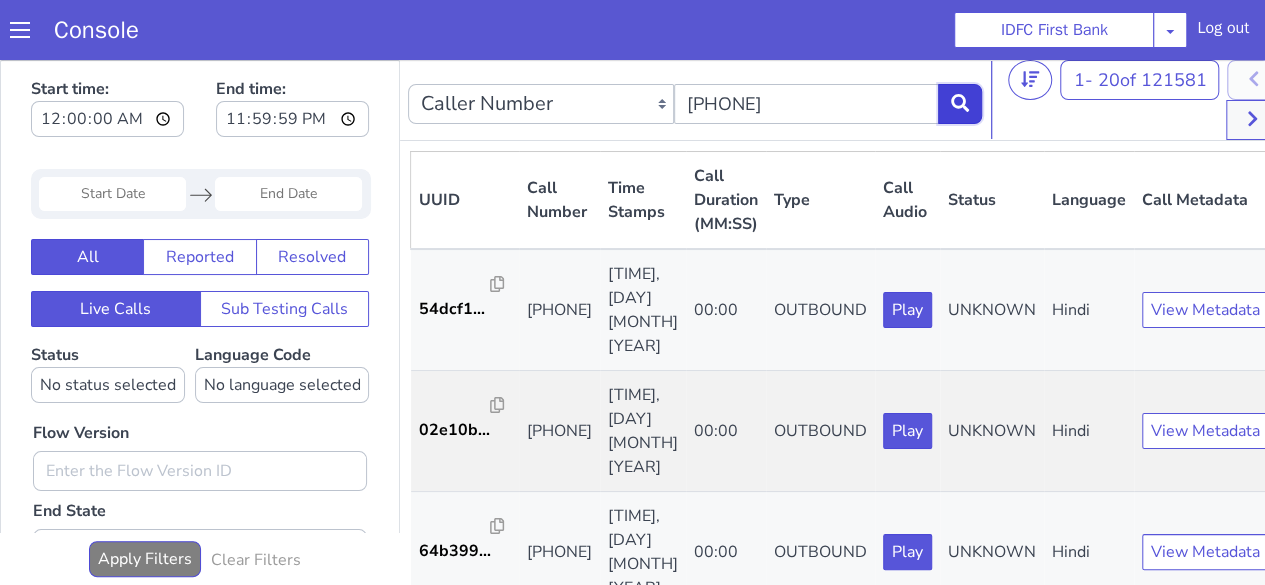 click at bounding box center [1305, -273] 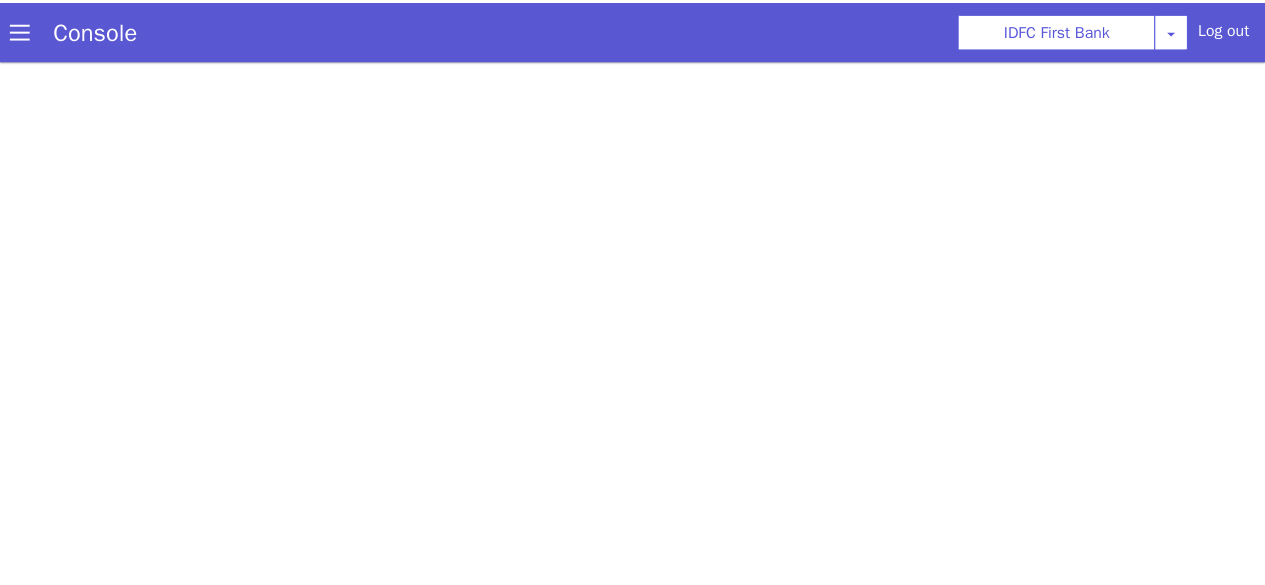 scroll, scrollTop: 0, scrollLeft: 0, axis: both 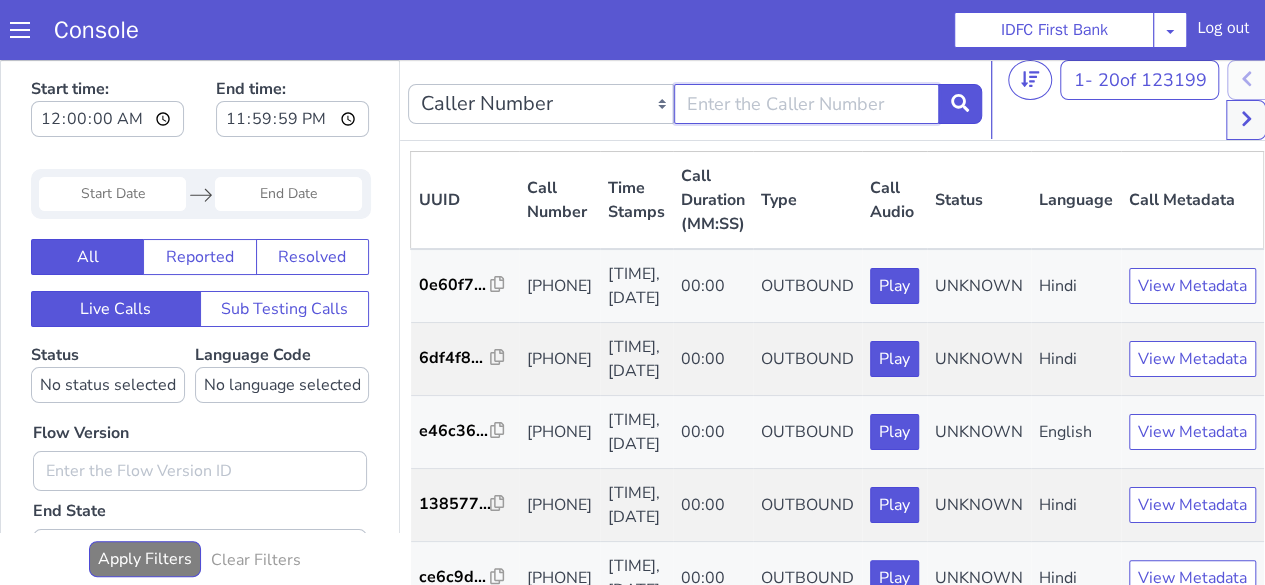 click at bounding box center [807, 104] 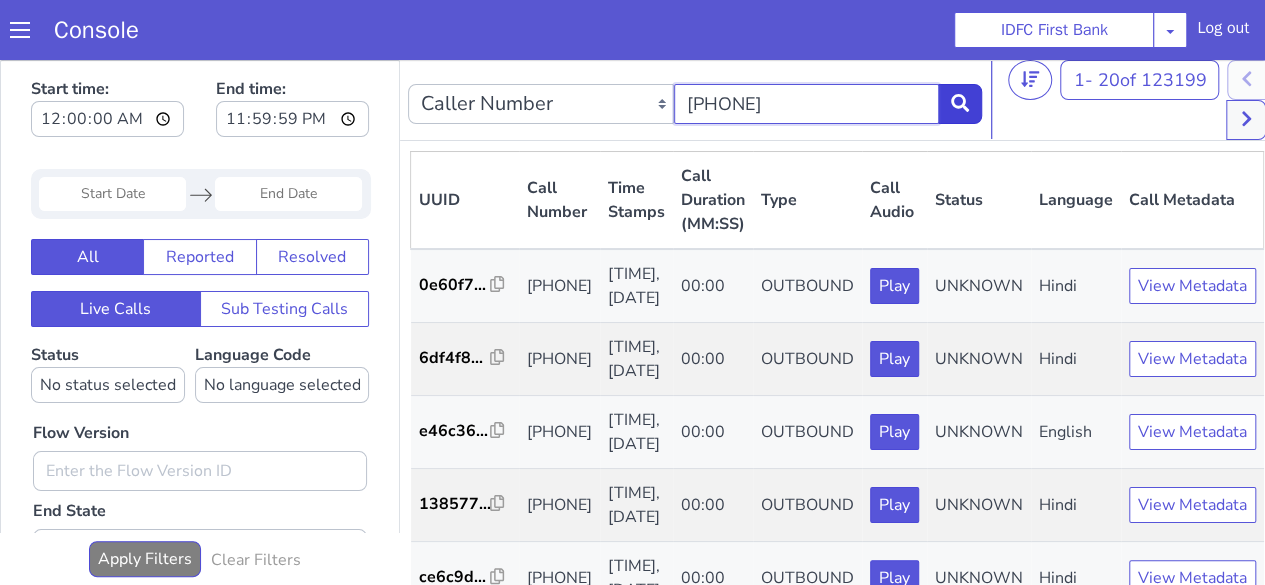 type on "[PHONE]" 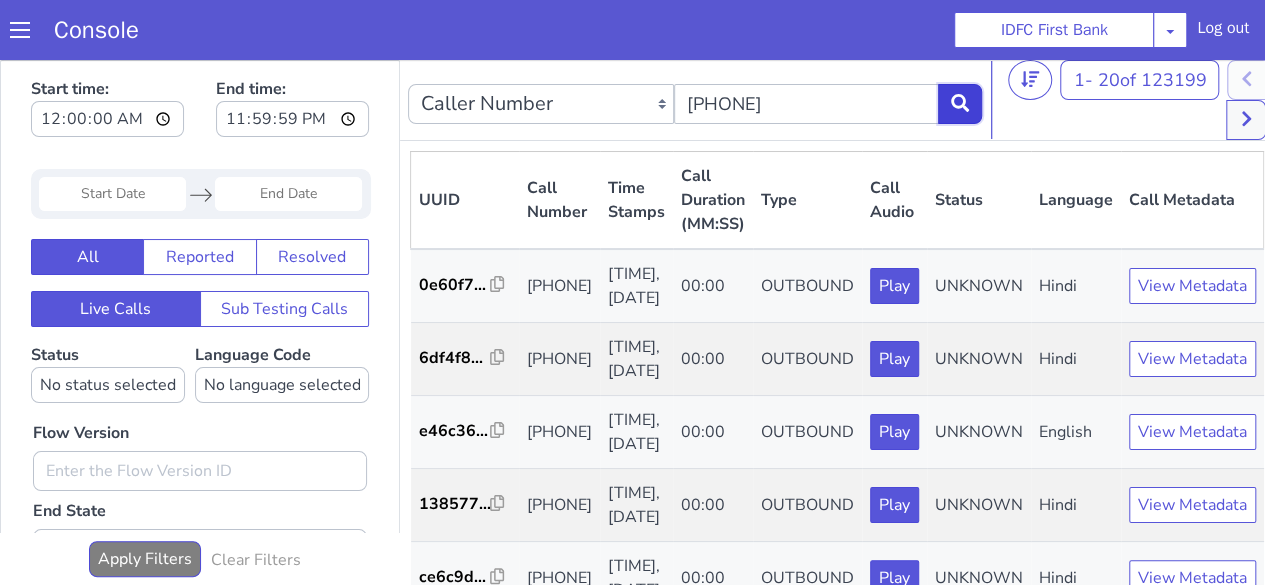 click at bounding box center (960, 104) 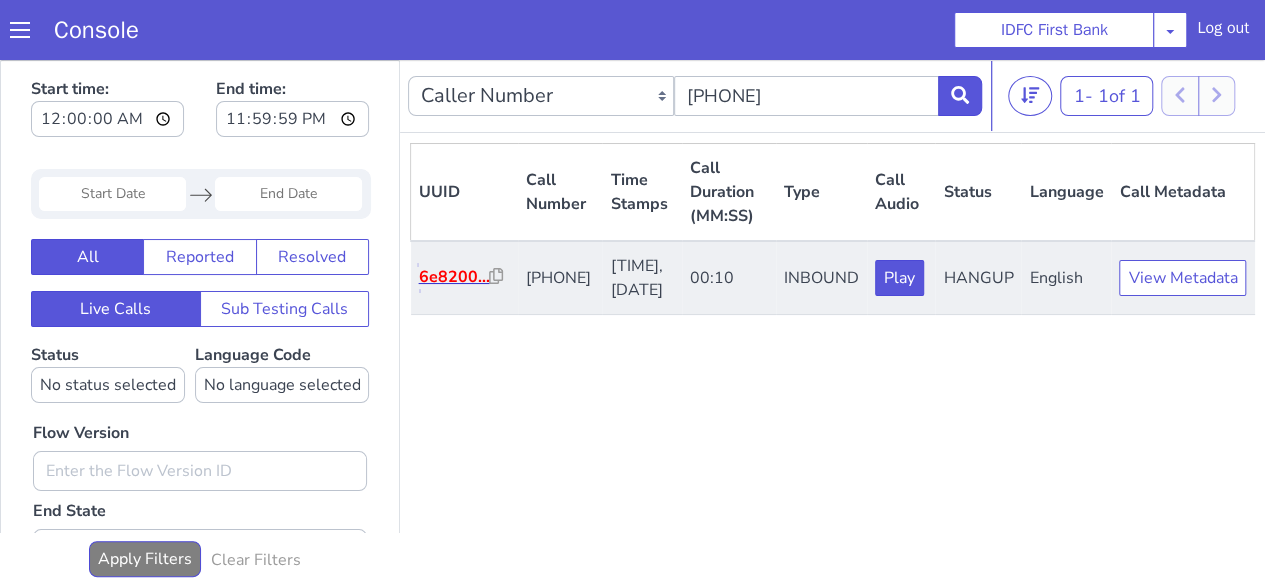 click on "6e8200..." at bounding box center (454, 277) 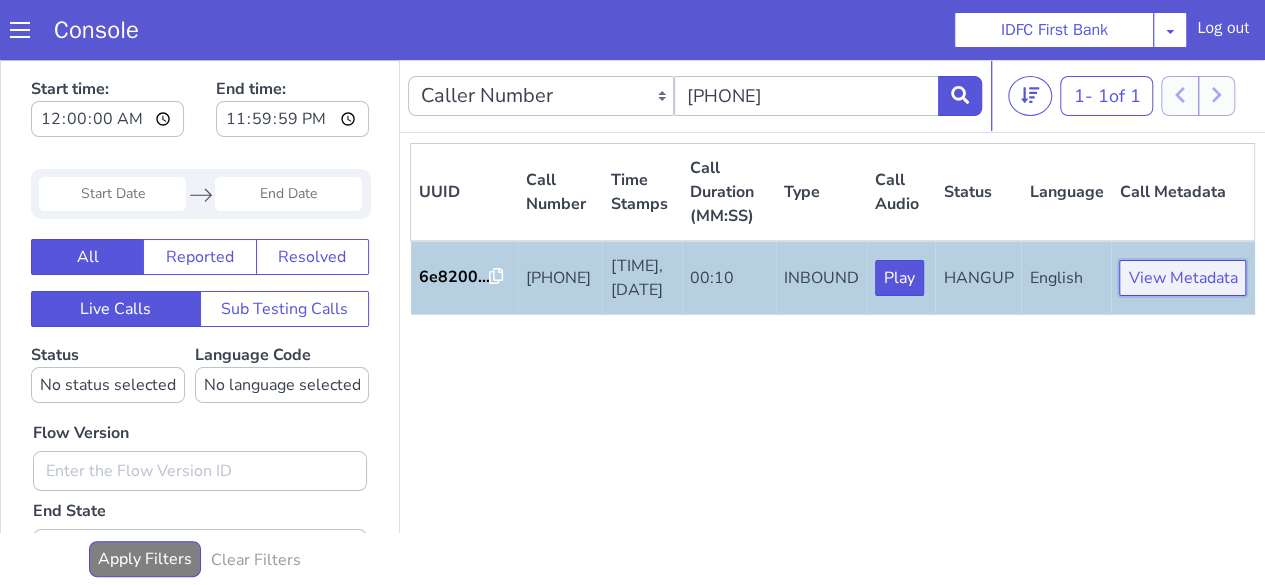 click on "View Metadata" at bounding box center (1182, 278) 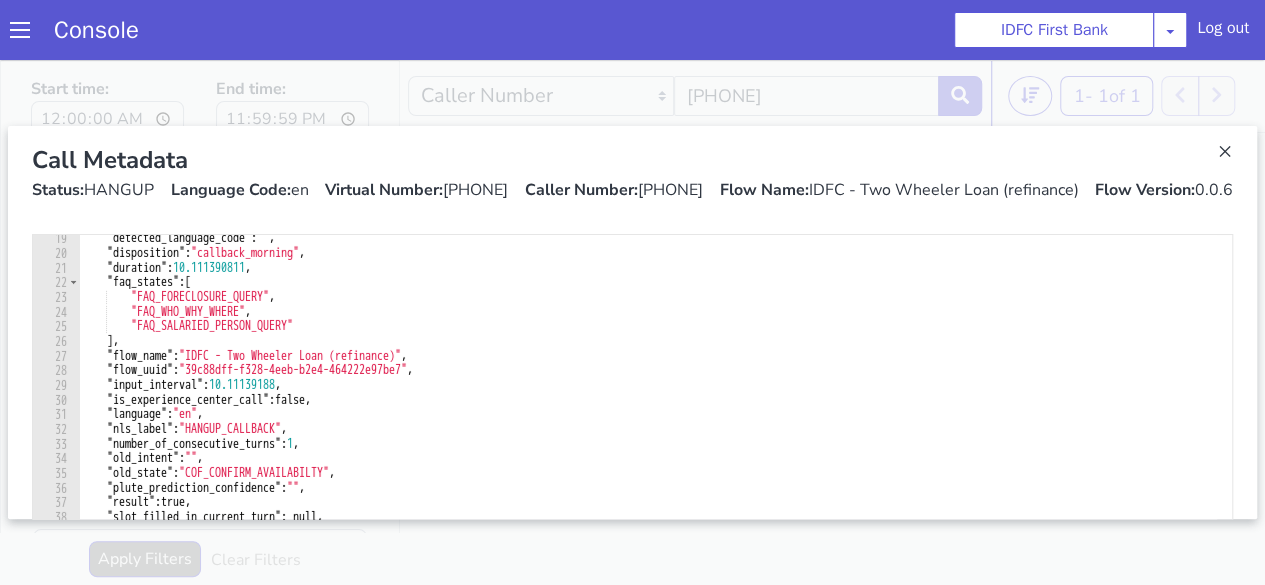 scroll, scrollTop: 336, scrollLeft: 0, axis: vertical 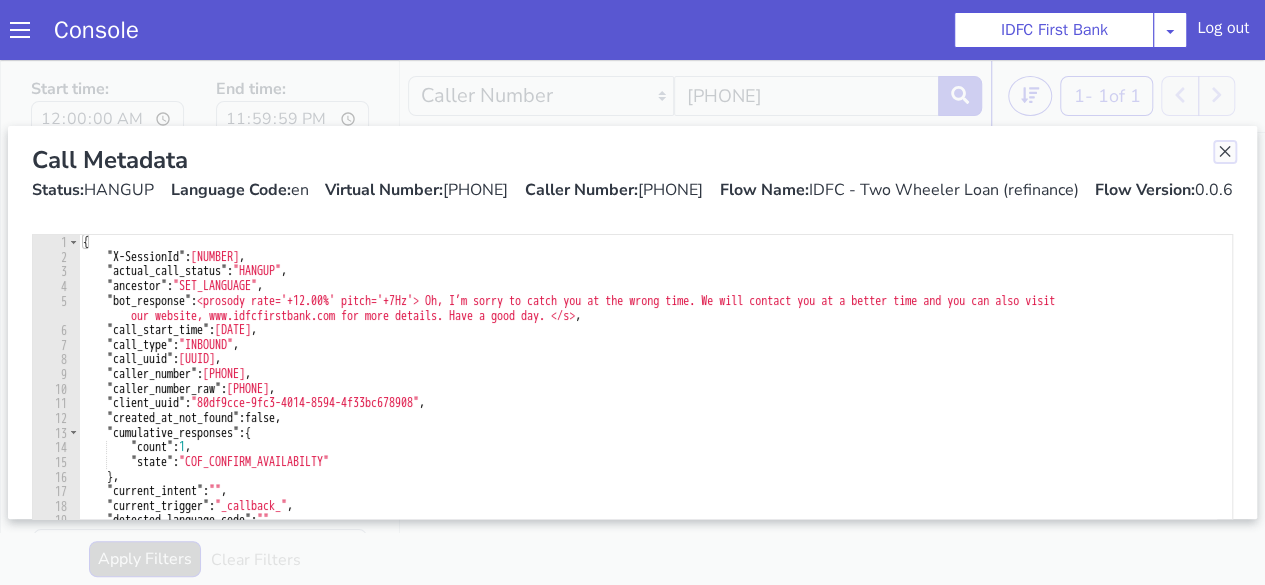 click at bounding box center [1225, 152] 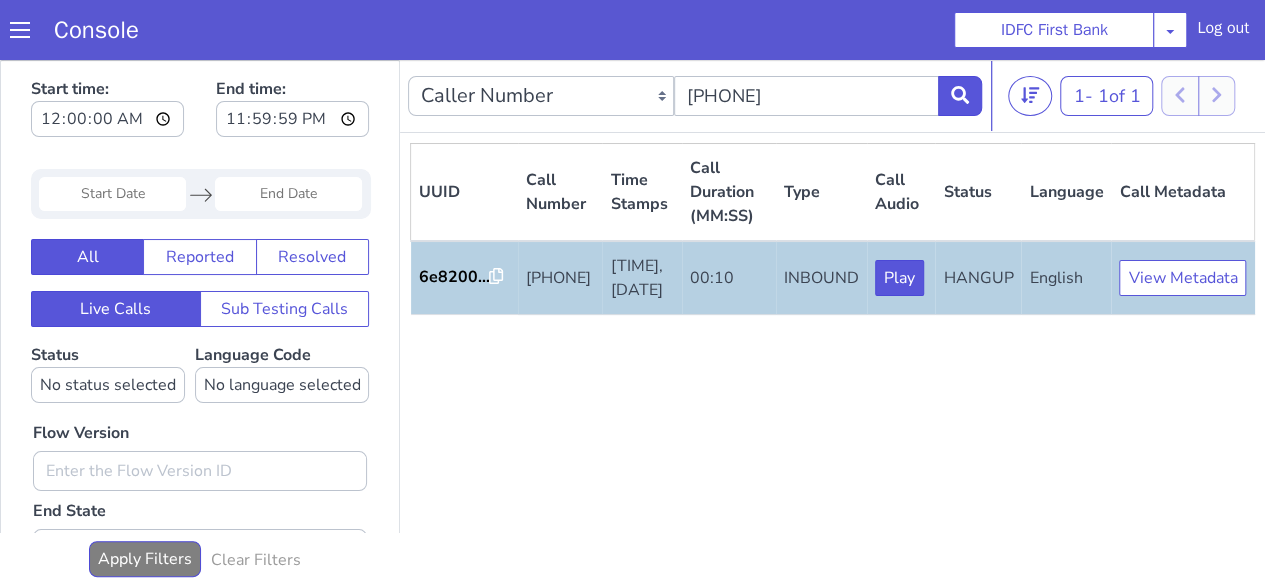 click at bounding box center [20, 30] 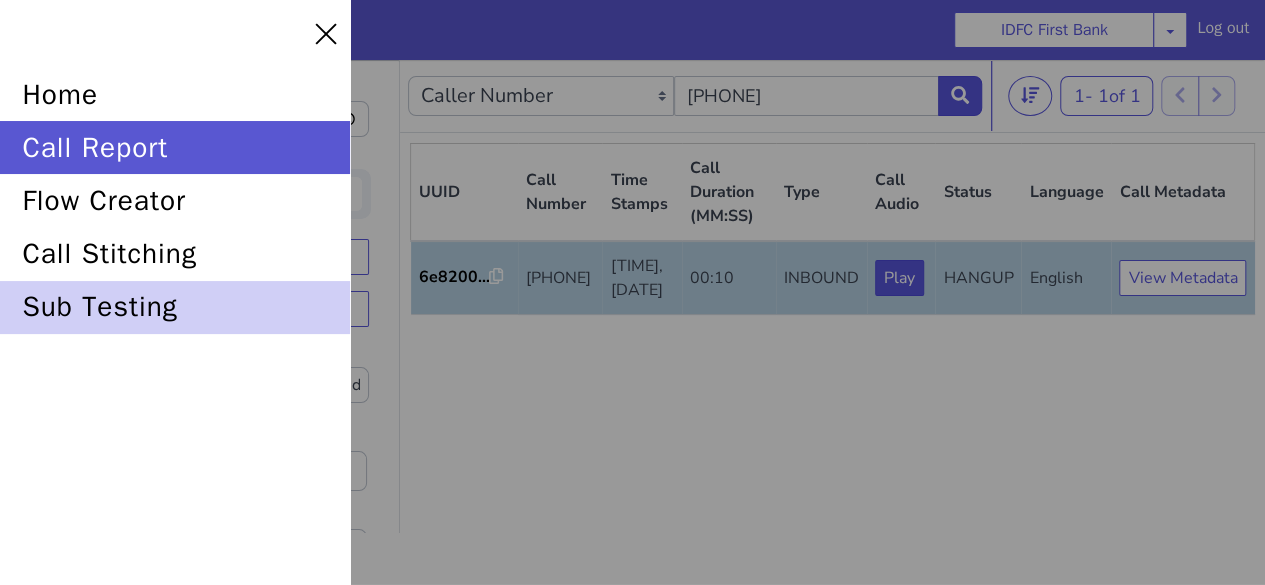 click on "sub testing" at bounding box center (175, 307) 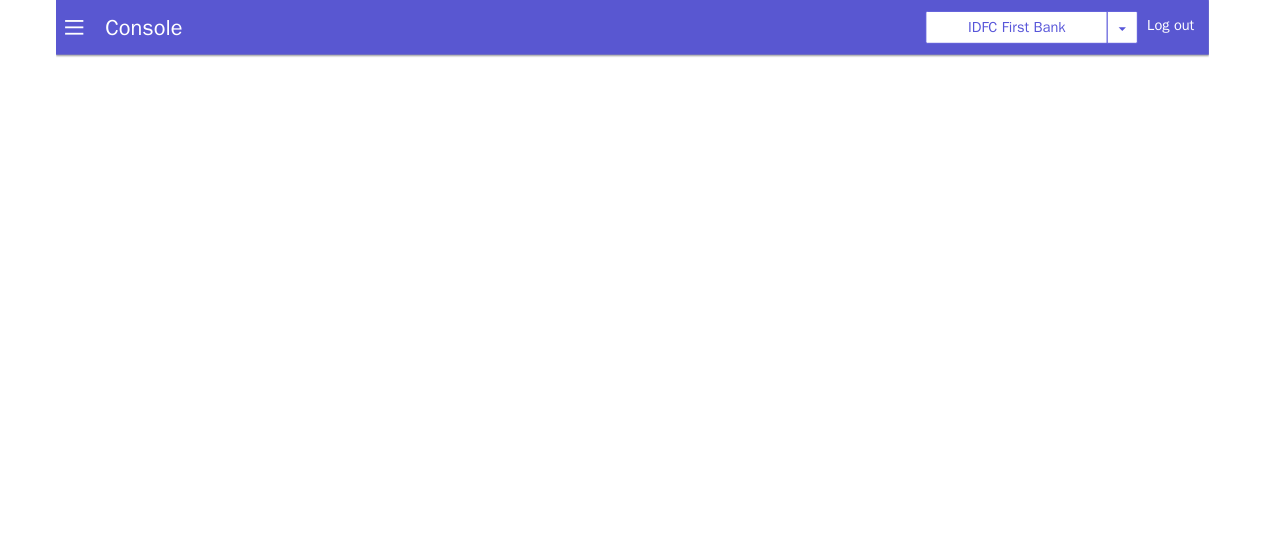scroll, scrollTop: 0, scrollLeft: 0, axis: both 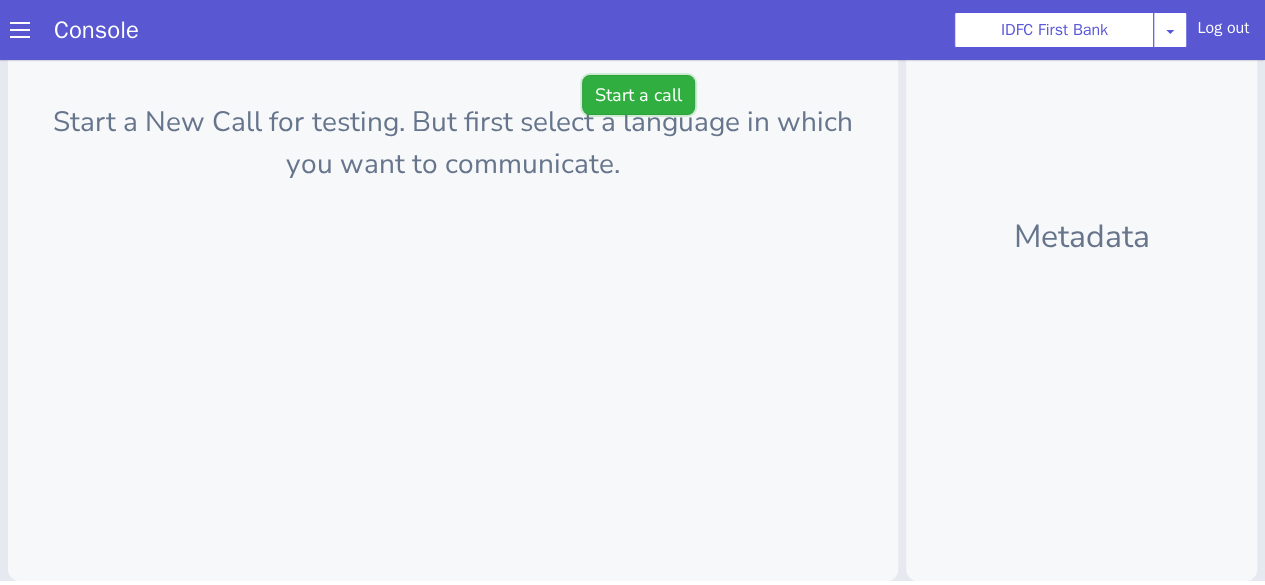 click on "Start a call" at bounding box center (638, 95) 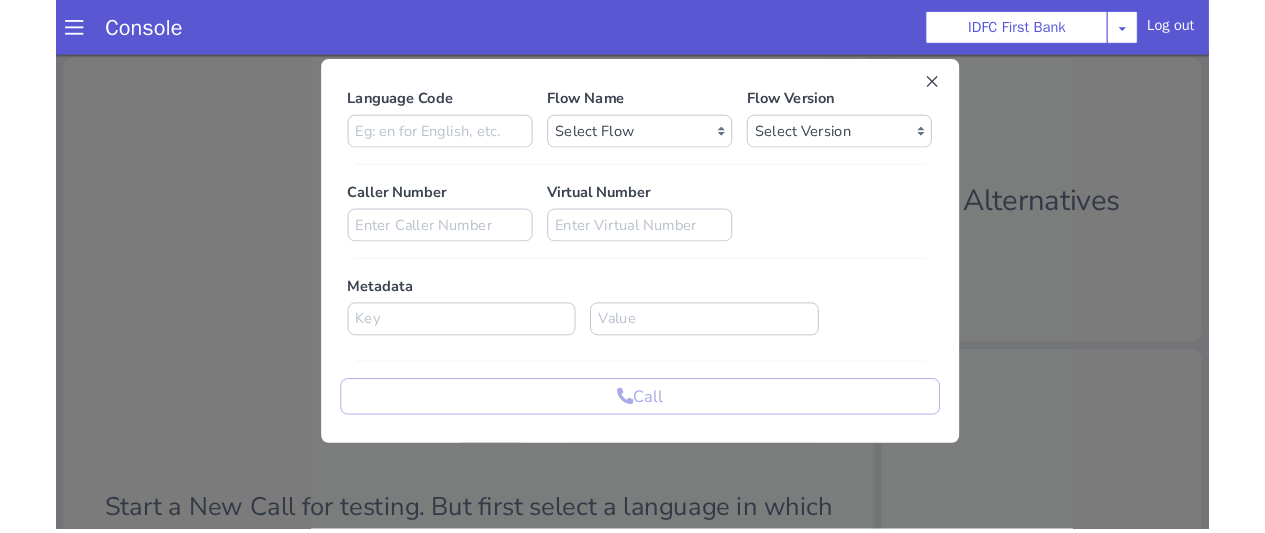 scroll, scrollTop: 0, scrollLeft: 0, axis: both 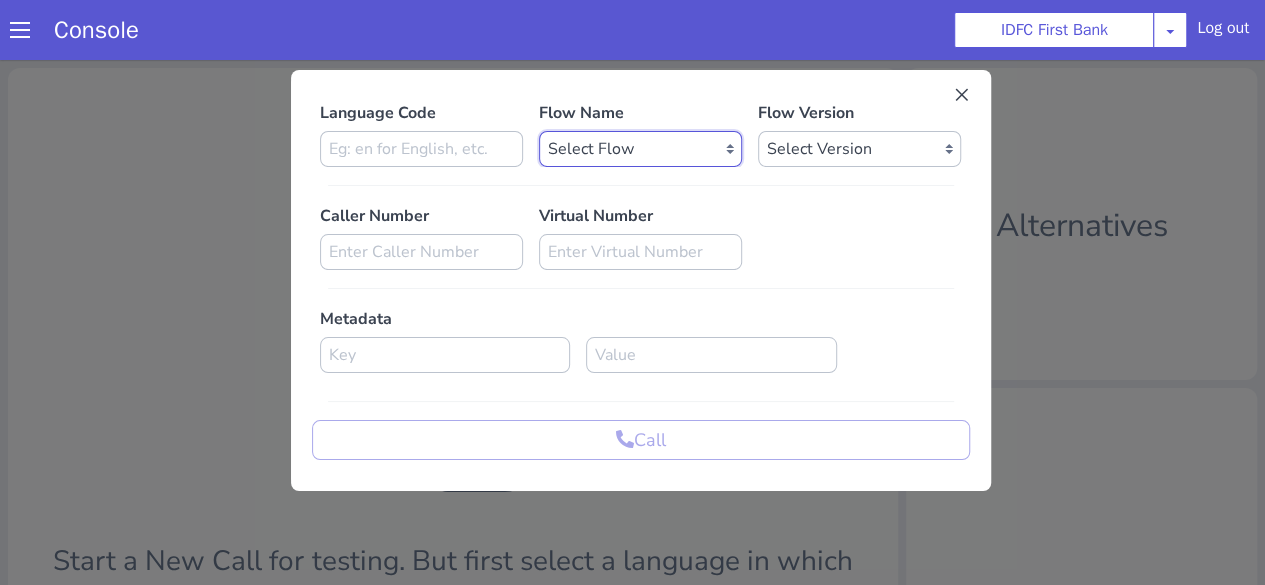 click on "Select Flow IDFC - MEL Flexi Rough work IDFC Test - English SA Funding T+15 Reminder IDFC Adhoc Feature Testing IDFC Test - Hindi API Test flow Lead Qualification Experiment Flow - 1 Lead Qualification Experiment - 2 IDFC Health Insurance IDFC PLCL Rural IDFC - Fund more IDFC - FD Cross Sell IDFC Farmer bot - Tamil HLBT - Home Loan Balance Transfer Rough IDFC PLCL : PLFK IDFC - LAP Balance Transfer IDFC - Car Refinance LOC - Rural IDFC - BIL Business Loan AcePL FirstMoney IDFC - PLCL MBL PL IDFC_farmer_en IDFC - Loan Against Property MBL Affordable Housing Loan BT IDFC - Life Insurance Policy IDFC CC PA+PQ IDFC - BALCON LOC - Loan on Credit Card SA Funding Rural IDFC - AcePL Rural Farmer_Bot_Bengali IDFC_farmer_marathi IDFC_farmer_telugu IDFC_farmer_kannada IDFC_farmer_odiya IDFC Pre Approved Loan Lead Conversion IDFC - EMI Conversion SA FundMore Rural IDFC - MBL HL Fresh IDFC - FD Rural IDFC - CA Funding IDFC - Gold Loan Fresh IDFC - Gold loan BT IDFC - UAT Gold Loan BT IDFC - UAT Gold Loan Fresh" at bounding box center (640, 149) 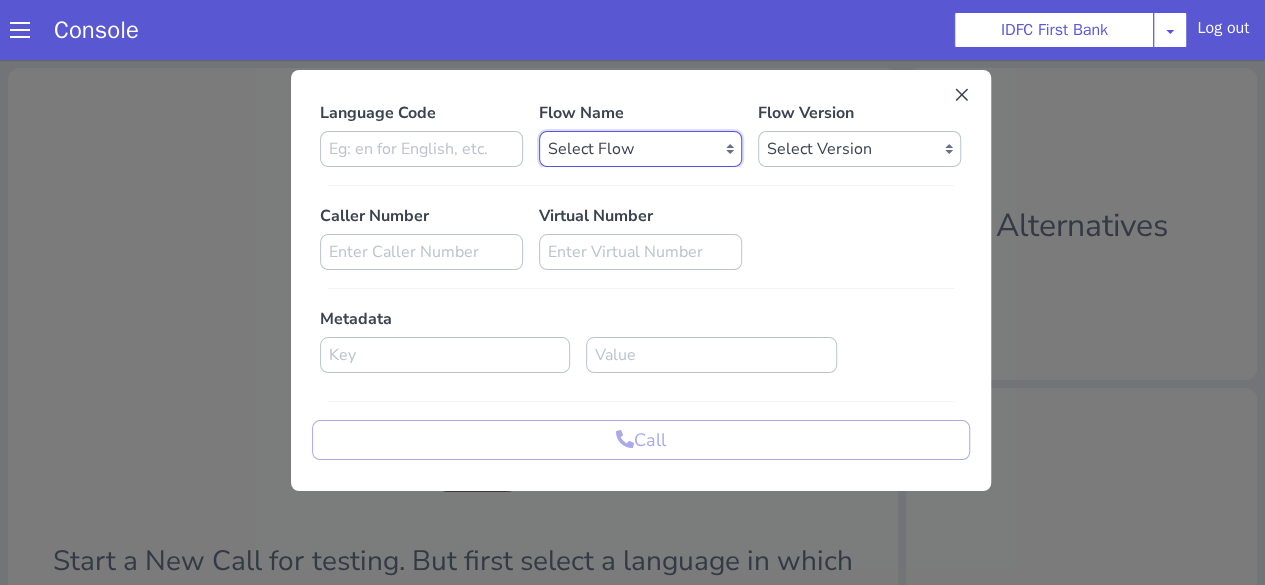 select on "39c88dff-f328-4eeb-b2e4-464222e97be7" 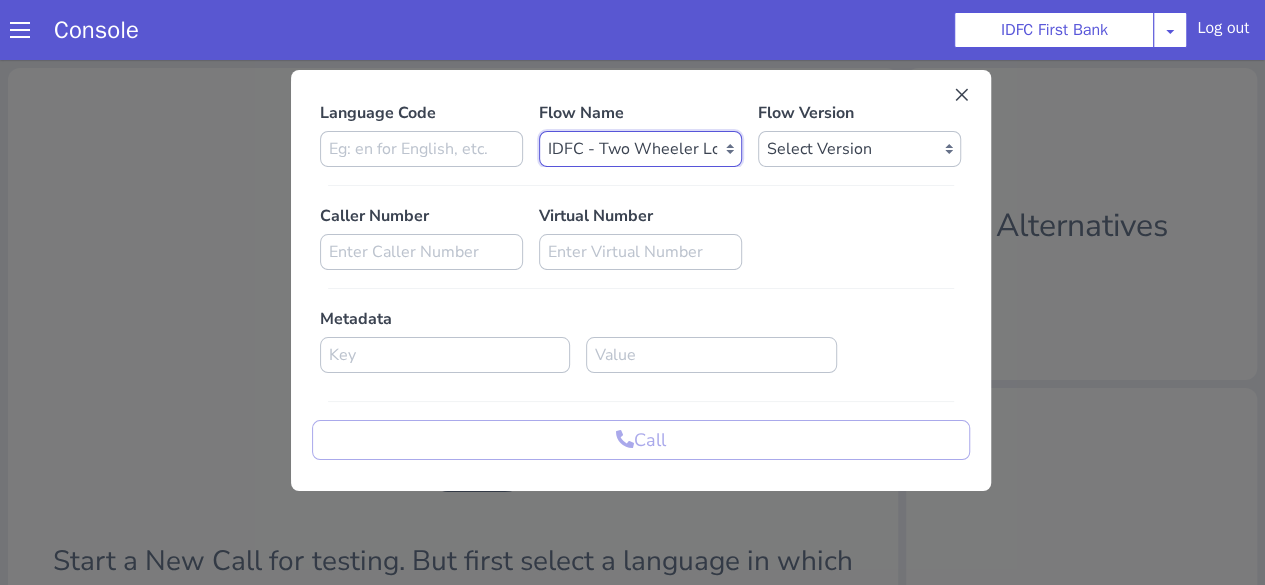 click on "Select Flow IDFC - MEL Flexi Rough work IDFC Test - English SA Funding T+15 Reminder IDFC Adhoc Feature Testing IDFC Test - Hindi API Test flow Lead Qualification Experiment Flow - 1 Lead Qualification Experiment - 2 IDFC Health Insurance IDFC PLCL Rural IDFC - Fund more IDFC - FD Cross Sell IDFC Farmer bot - Tamil HLBT - Home Loan Balance Transfer Rough IDFC PLCL : PLFK IDFC - LAP Balance Transfer IDFC - Car Refinance LOC - Rural IDFC - BIL Business Loan AcePL FirstMoney IDFC - PLCL MBL PL IDFC_farmer_en IDFC - Loan Against Property MBL Affordable Housing Loan BT IDFC - Life Insurance Policy IDFC CC PA+PQ IDFC - BALCON LOC - Loan on Credit Card SA Funding Rural IDFC - AcePL Rural Farmer_Bot_Bengali IDFC_farmer_marathi IDFC_farmer_telugu IDFC_farmer_kannada IDFC_farmer_odiya IDFC Pre Approved Loan Lead Conversion IDFC - EMI Conversion SA FundMore Rural IDFC - MBL HL Fresh IDFC - FD Rural IDFC - CA Funding IDFC - Gold Loan Fresh IDFC - Gold loan BT IDFC - UAT Gold Loan BT IDFC - UAT Gold Loan Fresh" at bounding box center (640, 149) 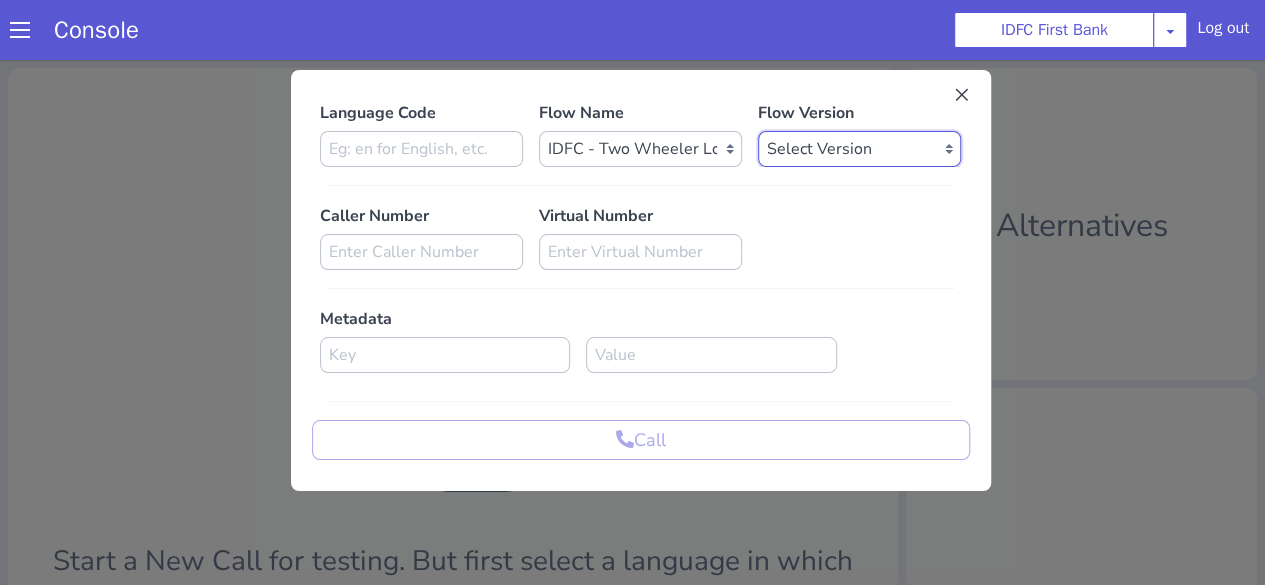 click on "Select Version 0.0.6 0.0.5 0.0.4 0.0.3 0.0.2 0.0.1" at bounding box center (859, 149) 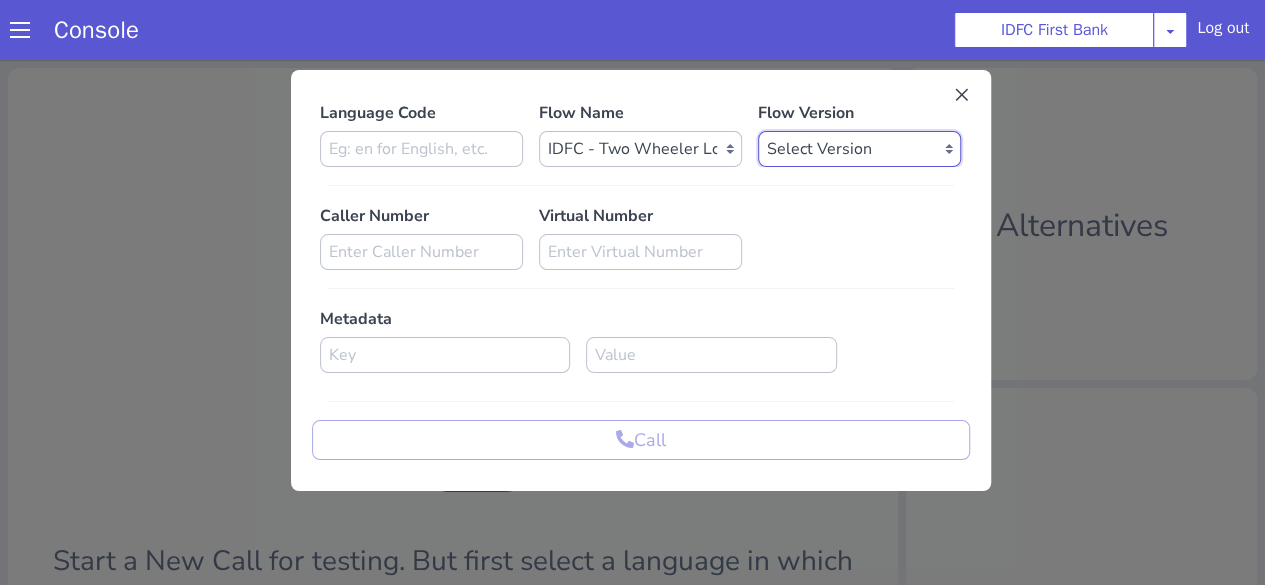 select on "0.0.6" 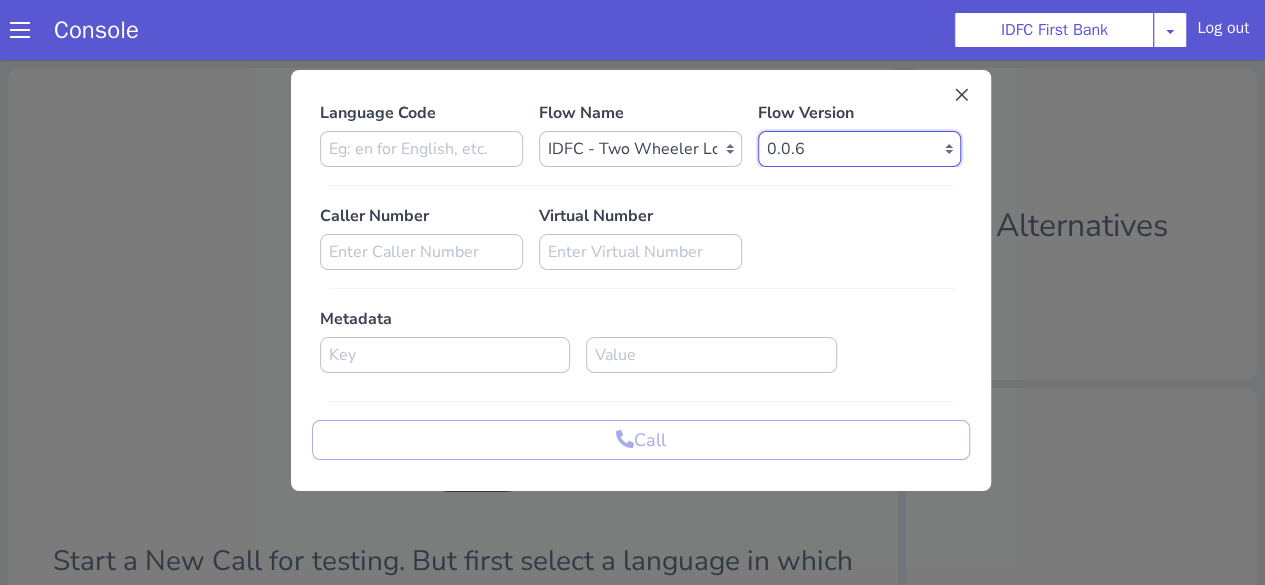 click on "Select Version 0.0.6 0.0.5 0.0.4 0.0.3 0.0.2 0.0.1" at bounding box center (859, 149) 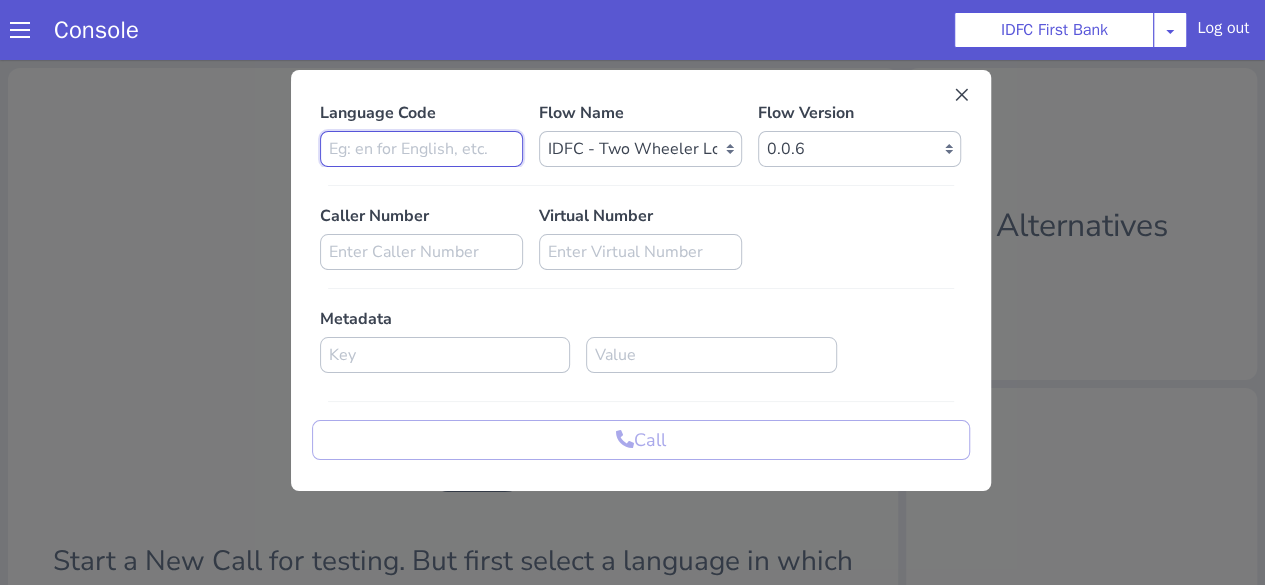 click at bounding box center [421, 149] 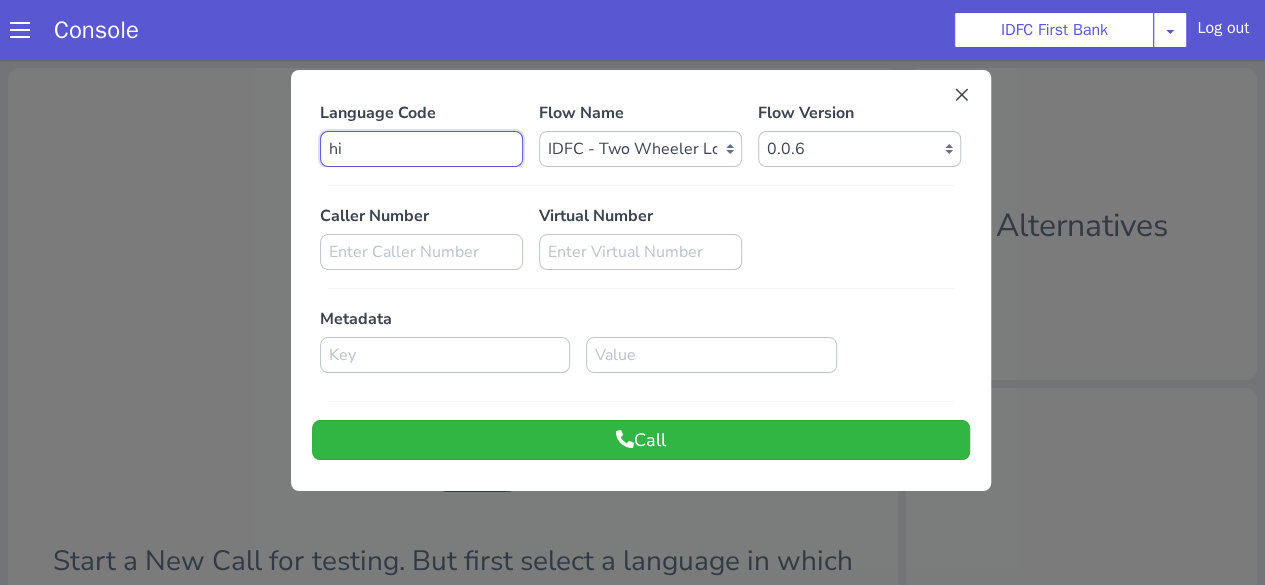 type on "hi" 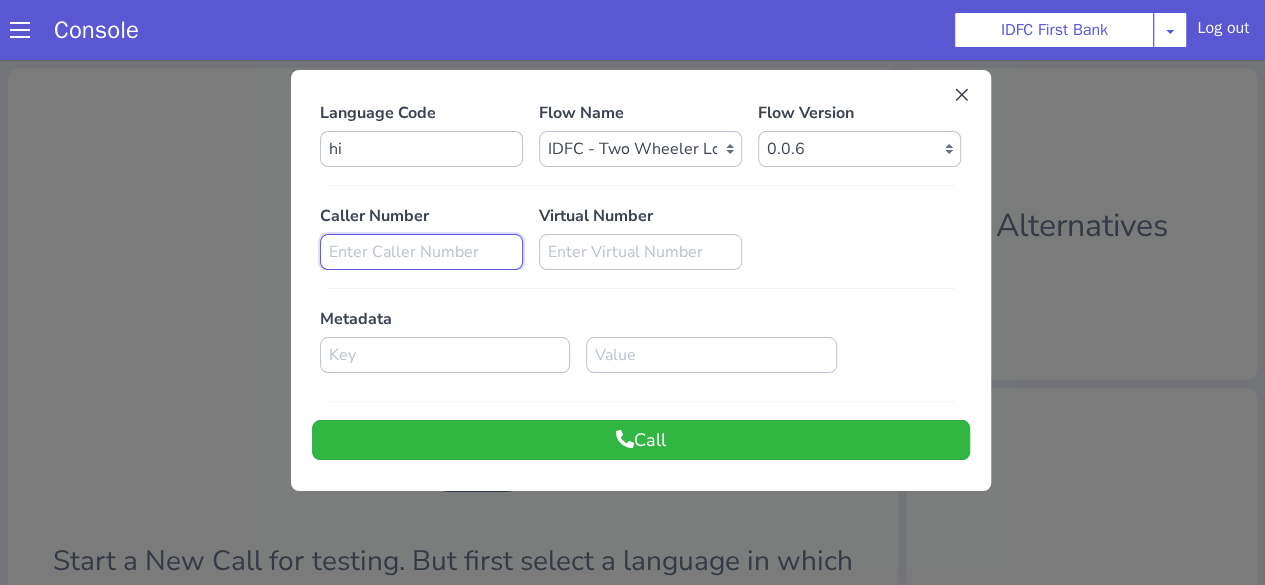 click at bounding box center [421, 252] 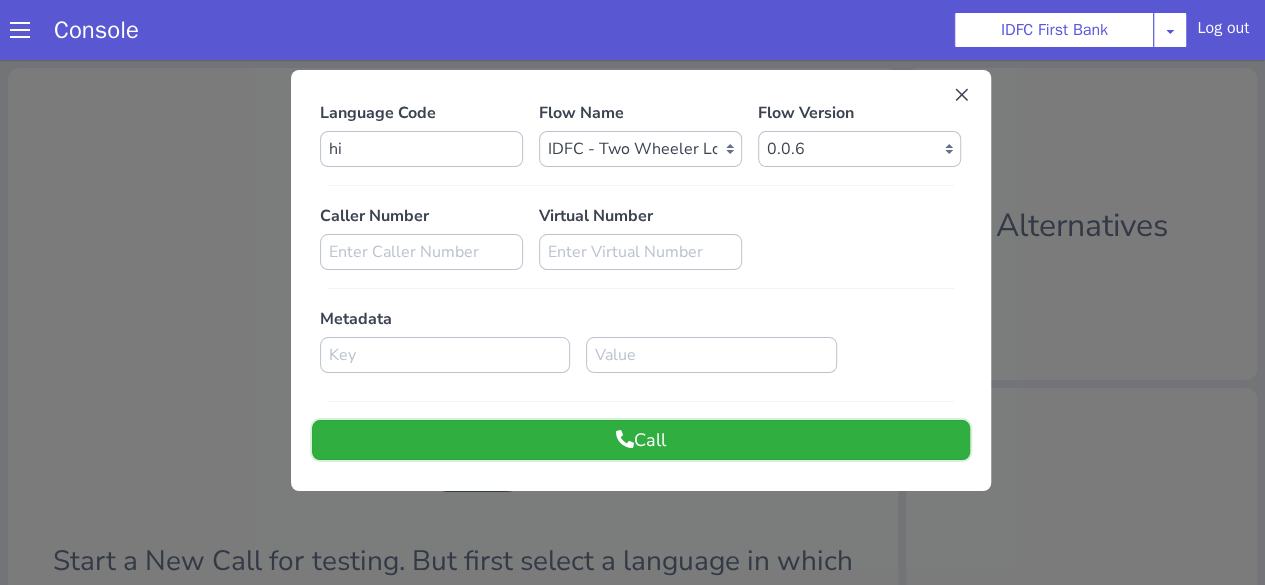 click on "Call" at bounding box center [641, 440] 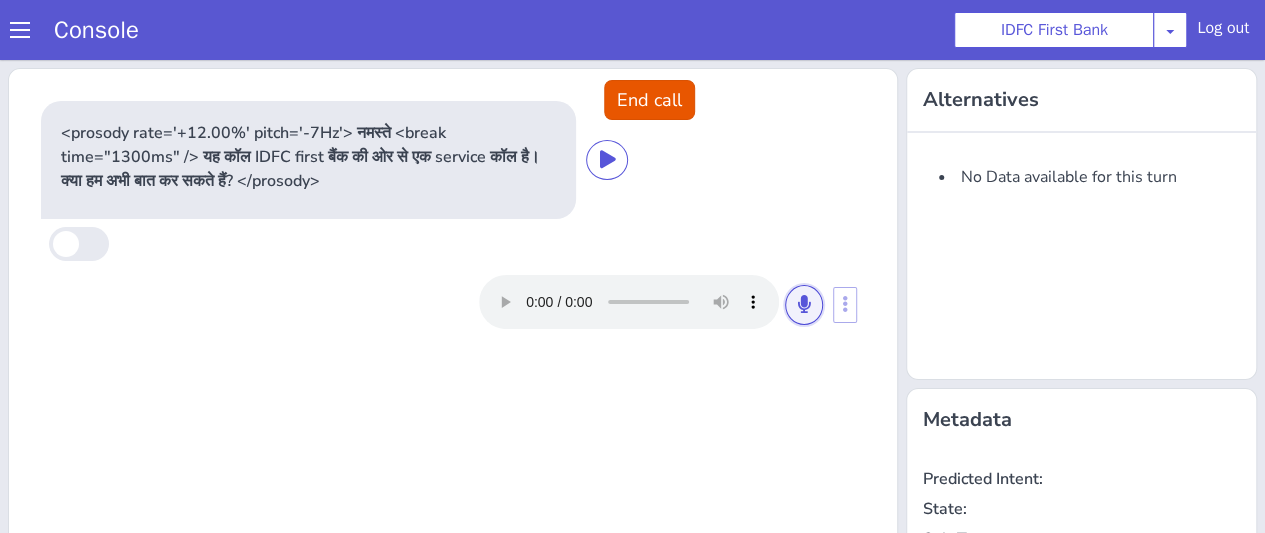 click at bounding box center (804, 304) 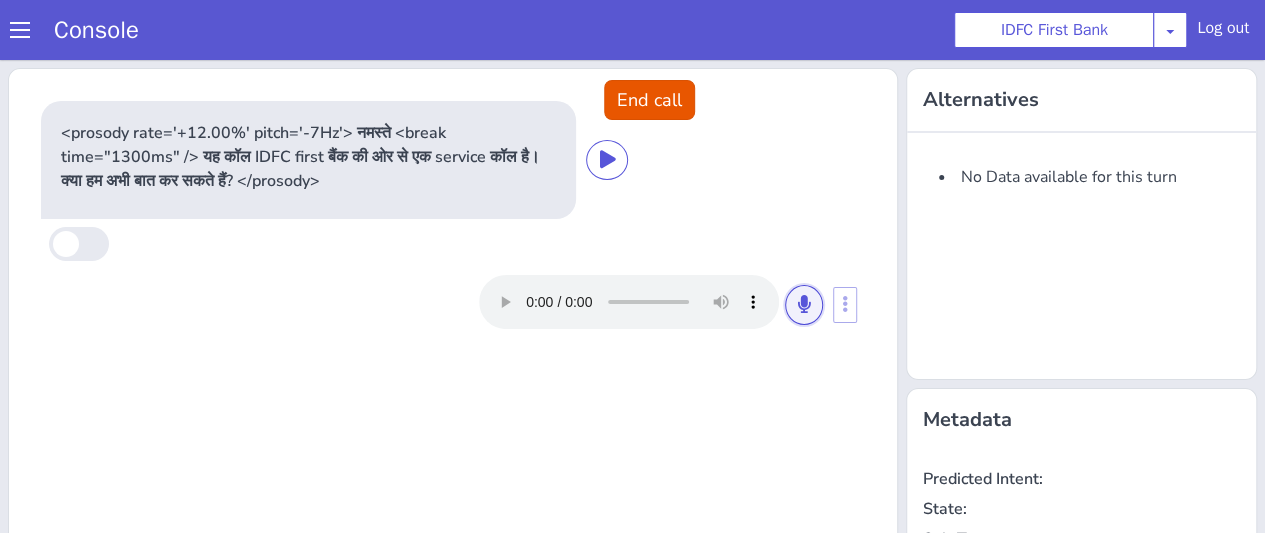 click at bounding box center [804, 304] 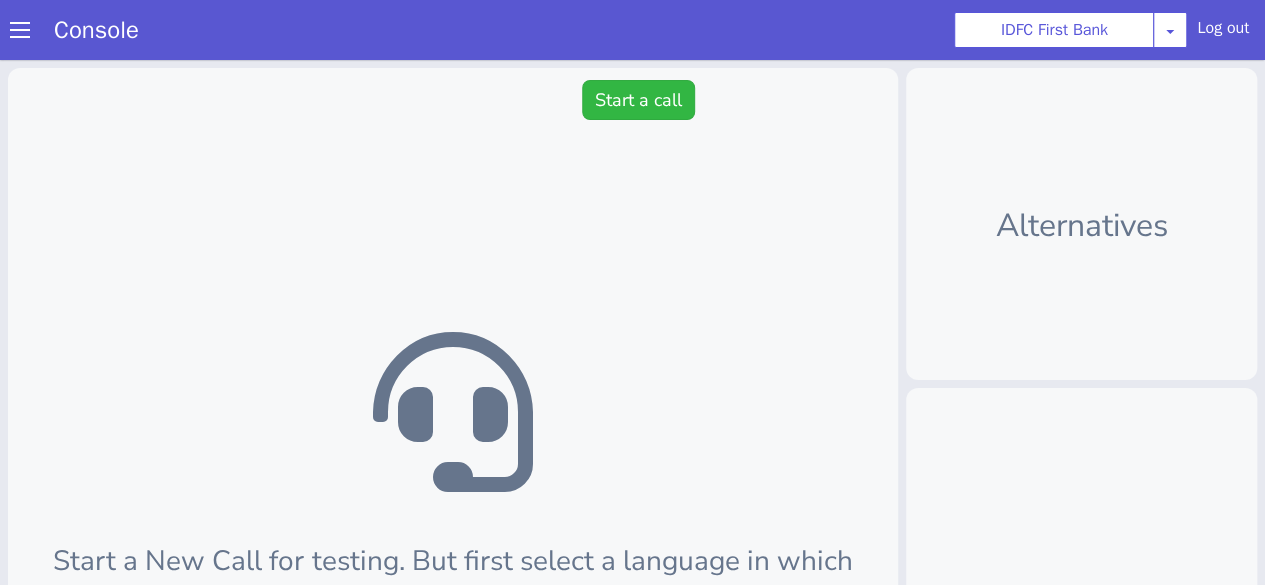 scroll, scrollTop: 0, scrollLeft: 0, axis: both 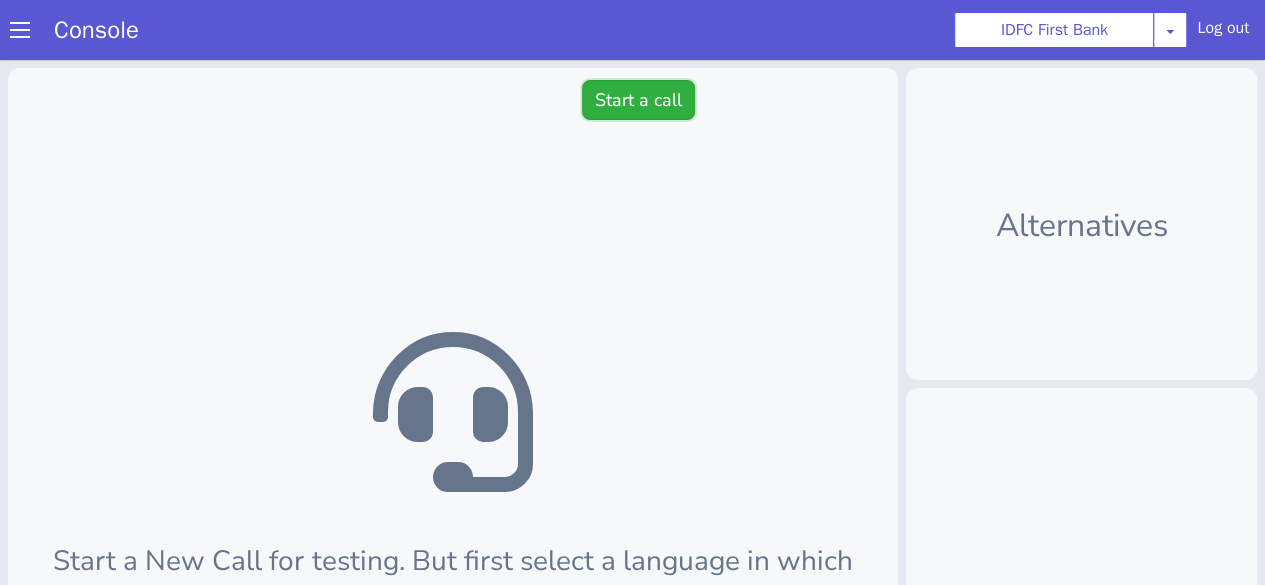 click on "Start a call" at bounding box center [638, 100] 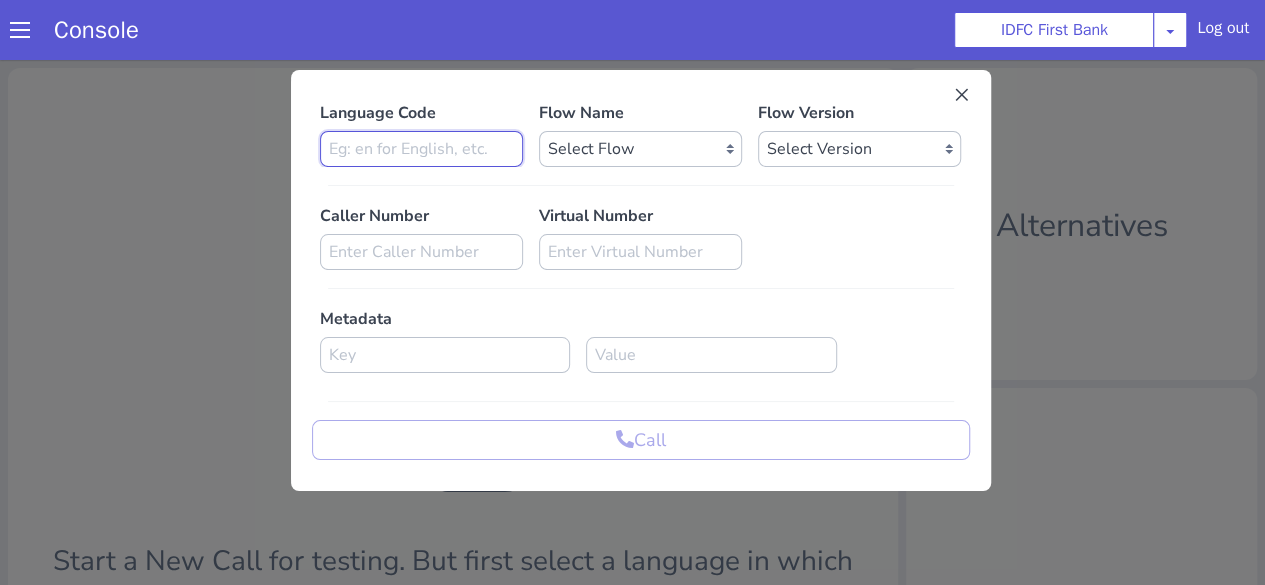 click at bounding box center [421, 149] 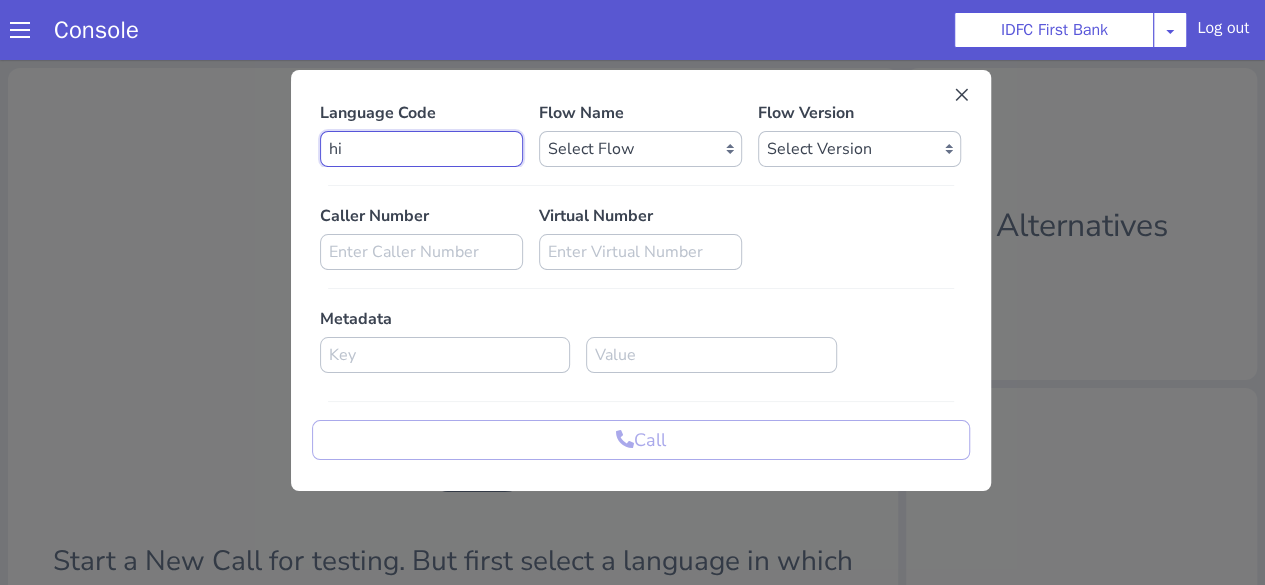 type on "hi" 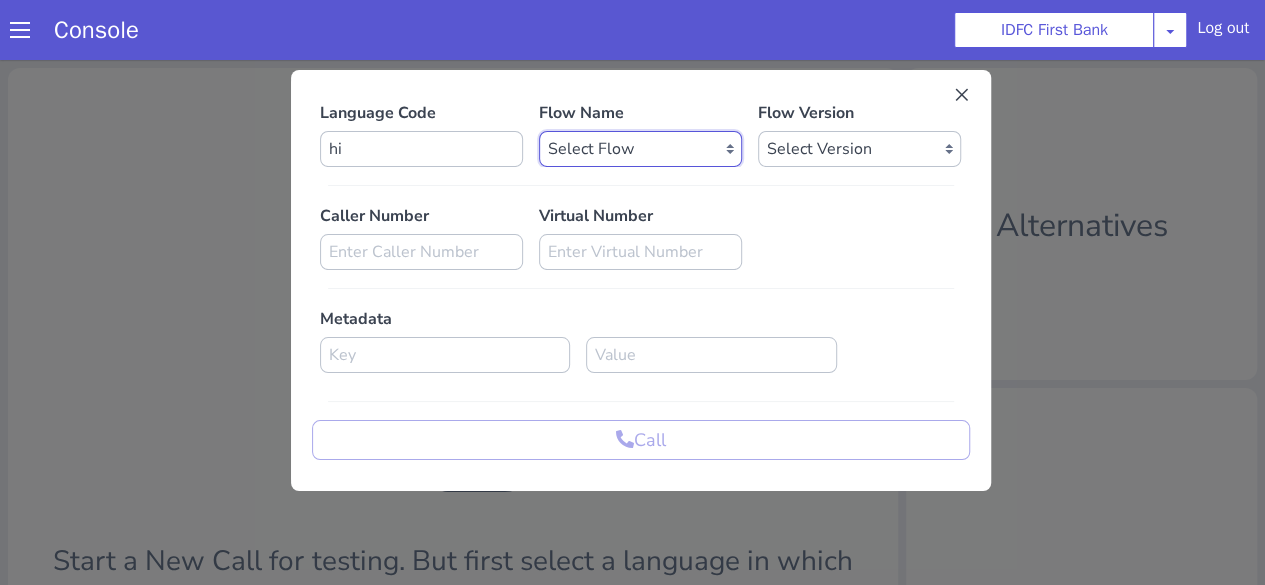 click on "Select Flow IDFC - MEL Flexi Rough work IDFC Test - English SA Funding T+15 Reminder IDFC Adhoc Feature Testing IDFC Test - Hindi API Test flow Lead Qualification Experiment Flow - 1 Lead Qualification Experiment - 2 IDFC Health Insurance IDFC PLCL Rural IDFC - Fund more IDFC - FD Cross Sell IDFC Farmer bot - Tamil HLBT - Home Loan Balance Transfer Rough IDFC PLCL : PLFK IDFC - LAP Balance Transfer IDFC - Car Refinance LOC - Rural IDFC - BIL Business Loan AcePL FirstMoney IDFC - PLCL MBL PL IDFC_farmer_en IDFC - Loan Against Property MBL Affordable Housing Loan BT IDFC - Life Insurance Policy IDFC CC PA+PQ IDFC - BALCON LOC - Loan on Credit Card SA Funding Rural IDFC - AcePL Rural Farmer_Bot_Bengali IDFC_farmer_marathi IDFC_farmer_telugu IDFC_farmer_kannada IDFC_farmer_odiya IDFC Pre Approved Loan Lead Conversion IDFC - EMI Conversion SA FundMore Rural IDFC - MBL HL Fresh IDFC - FD Rural IDFC - CA Funding IDFC - Gold Loan Fresh IDFC - Gold loan BT IDFC - UAT Gold Loan BT IDFC - UAT Gold Loan Fresh" at bounding box center (640, 149) 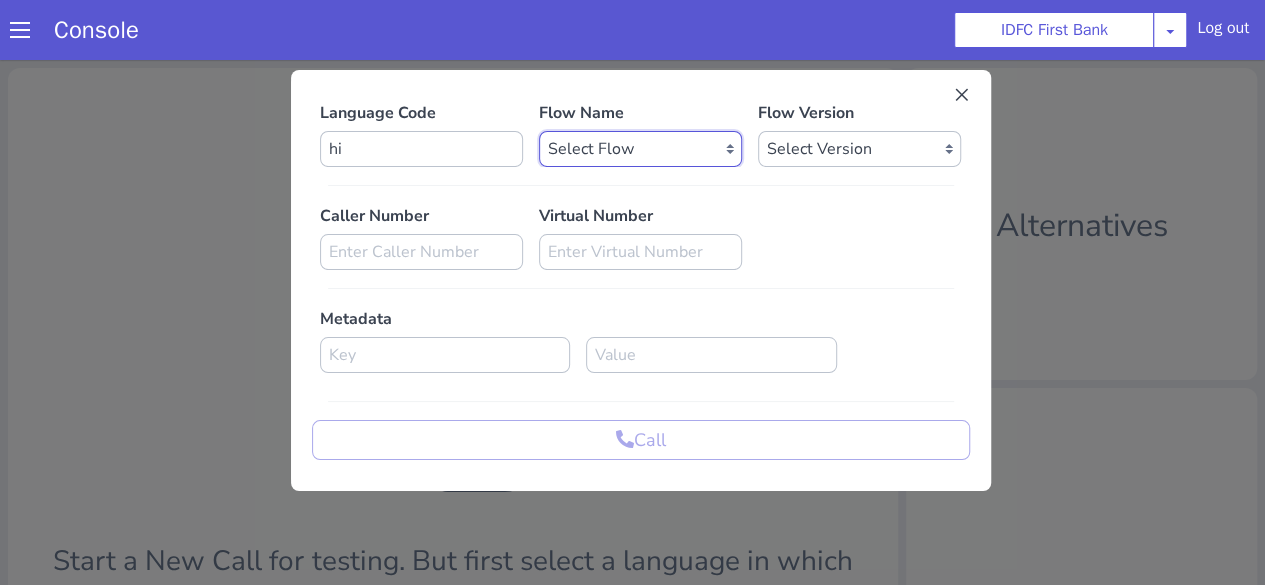 select on "39c88dff-f328-4eeb-b2e4-464222e97be7" 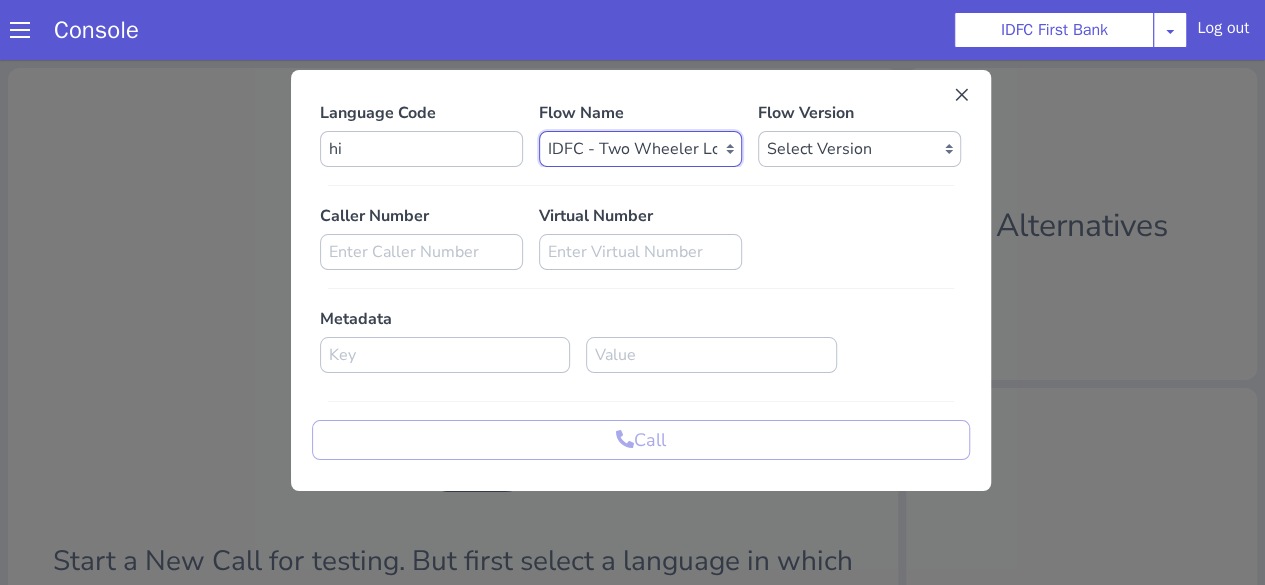 click on "Select Flow IDFC - MEL Flexi Rough work IDFC Test - English SA Funding T+15 Reminder IDFC Adhoc Feature Testing IDFC Test - Hindi API Test flow Lead Qualification Experiment Flow - 1 Lead Qualification Experiment - 2 IDFC Health Insurance IDFC PLCL Rural IDFC - Fund more IDFC - FD Cross Sell IDFC Farmer bot - Tamil HLBT - Home Loan Balance Transfer Rough IDFC PLCL : PLFK IDFC - LAP Balance Transfer IDFC - Car Refinance LOC - Rural IDFC - BIL Business Loan AcePL FirstMoney IDFC - PLCL MBL PL IDFC_farmer_en IDFC - Loan Against Property MBL Affordable Housing Loan BT IDFC - Life Insurance Policy IDFC CC PA+PQ IDFC - BALCON LOC - Loan on Credit Card SA Funding Rural IDFC - AcePL Rural Farmer_Bot_Bengali IDFC_farmer_marathi IDFC_farmer_telugu IDFC_farmer_kannada IDFC_farmer_odiya IDFC Pre Approved Loan Lead Conversion IDFC - EMI Conversion SA FundMore Rural IDFC - MBL HL Fresh IDFC - FD Rural IDFC - CA Funding IDFC - Gold Loan Fresh IDFC - Gold loan BT IDFC - UAT Gold Loan BT IDFC - UAT Gold Loan Fresh" at bounding box center [640, 149] 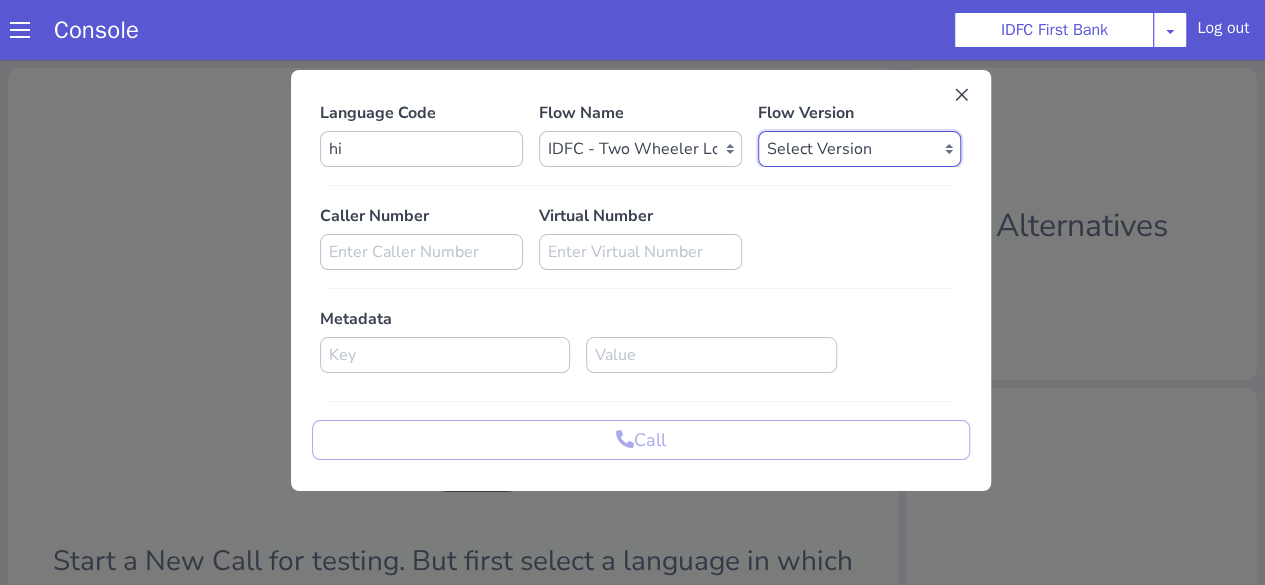 click on "Select Version 0.0.6 0.0.5 0.0.4 0.0.3 0.0.2 0.0.1" at bounding box center [859, 149] 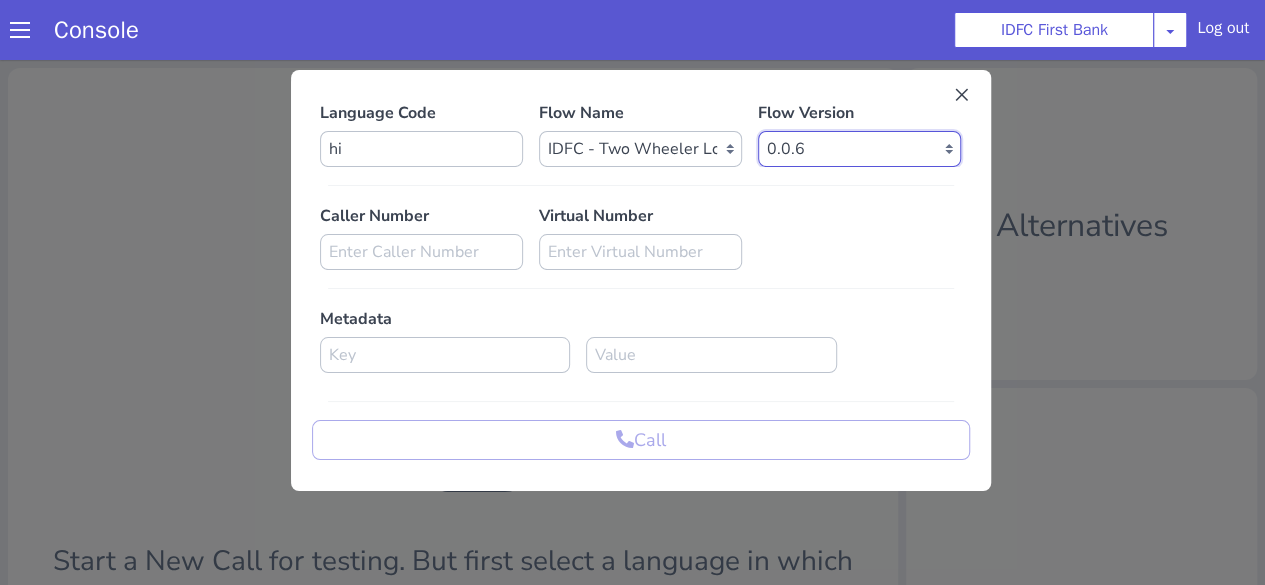 click on "Select Version 0.0.6 0.0.5 0.0.4 0.0.3 0.0.2 0.0.1" at bounding box center [859, 149] 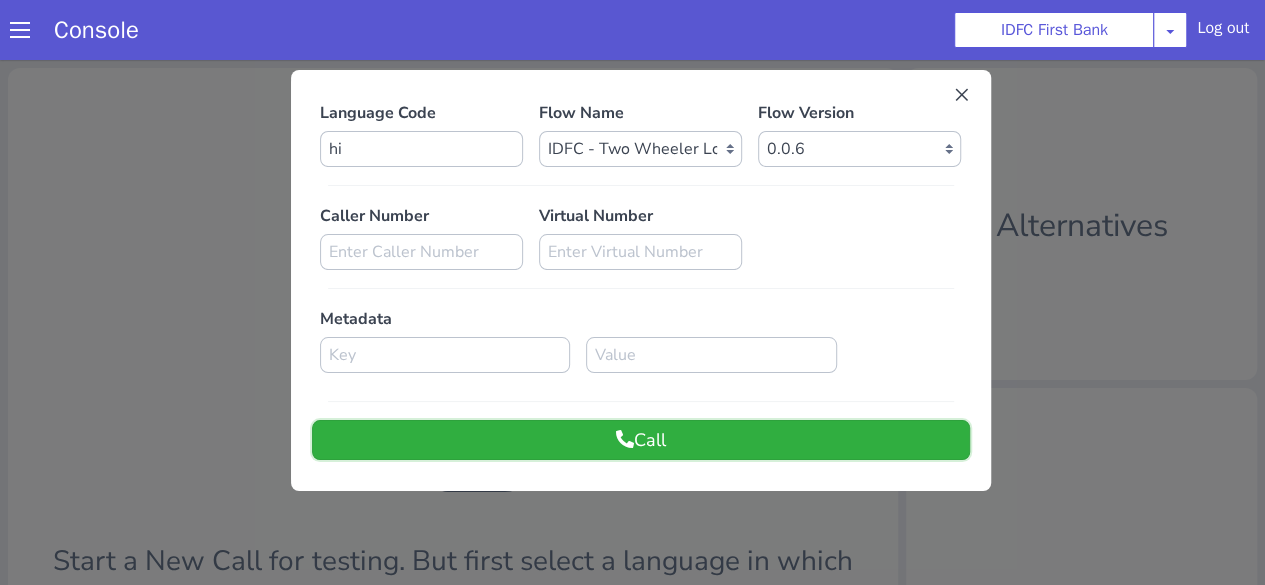 click on "Call" at bounding box center (641, 440) 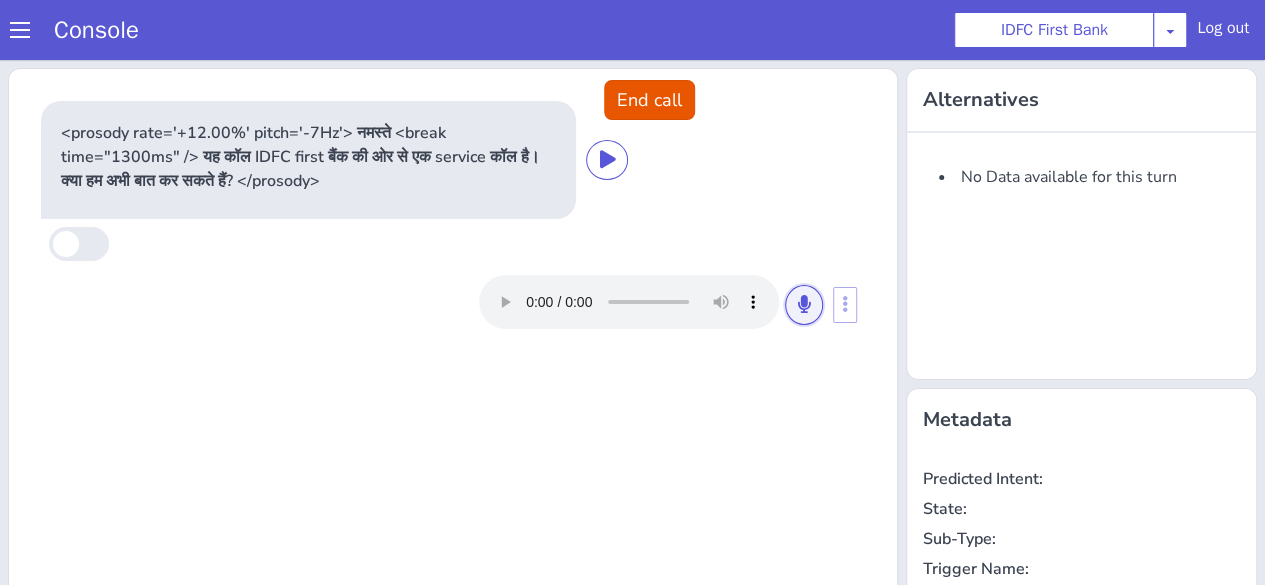click at bounding box center [804, 304] 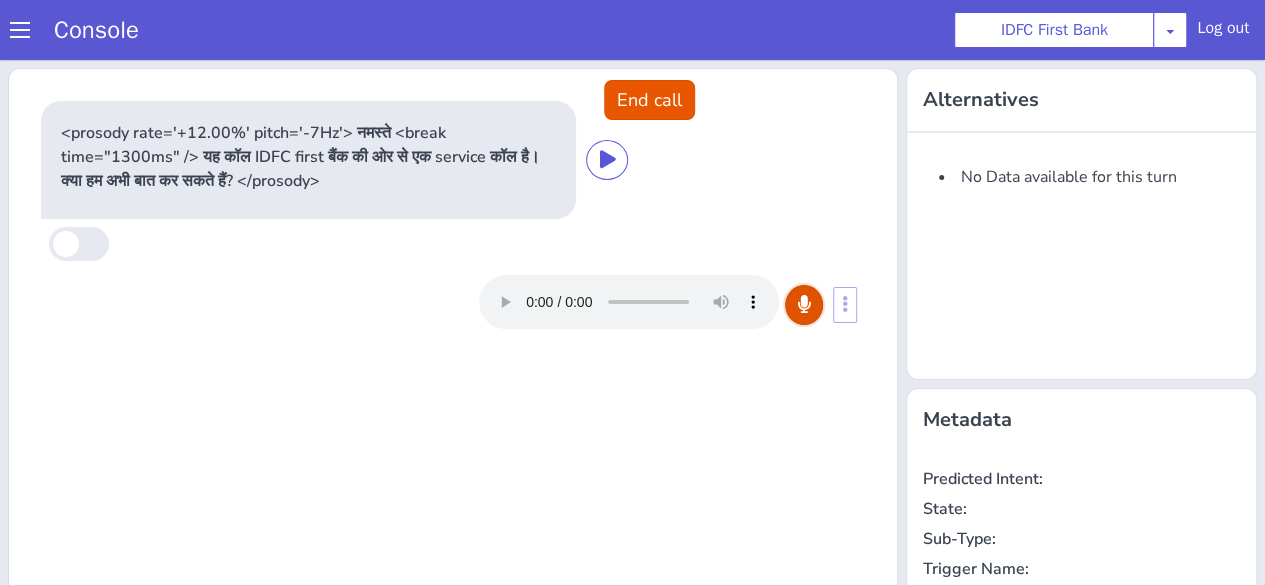 click at bounding box center (804, 304) 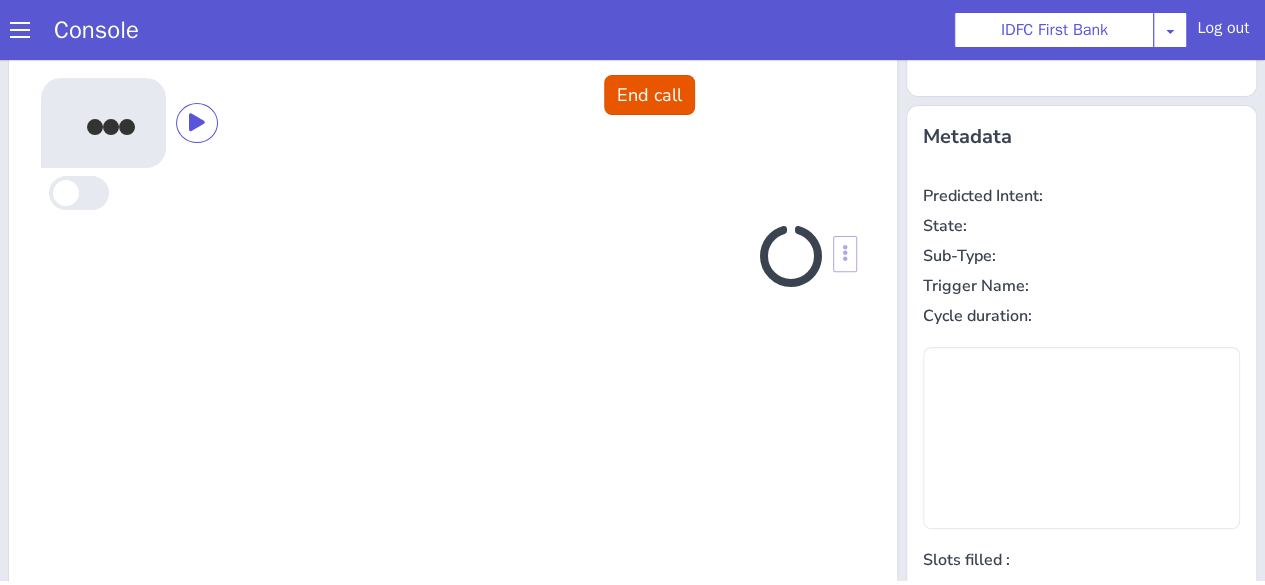scroll, scrollTop: 292, scrollLeft: 0, axis: vertical 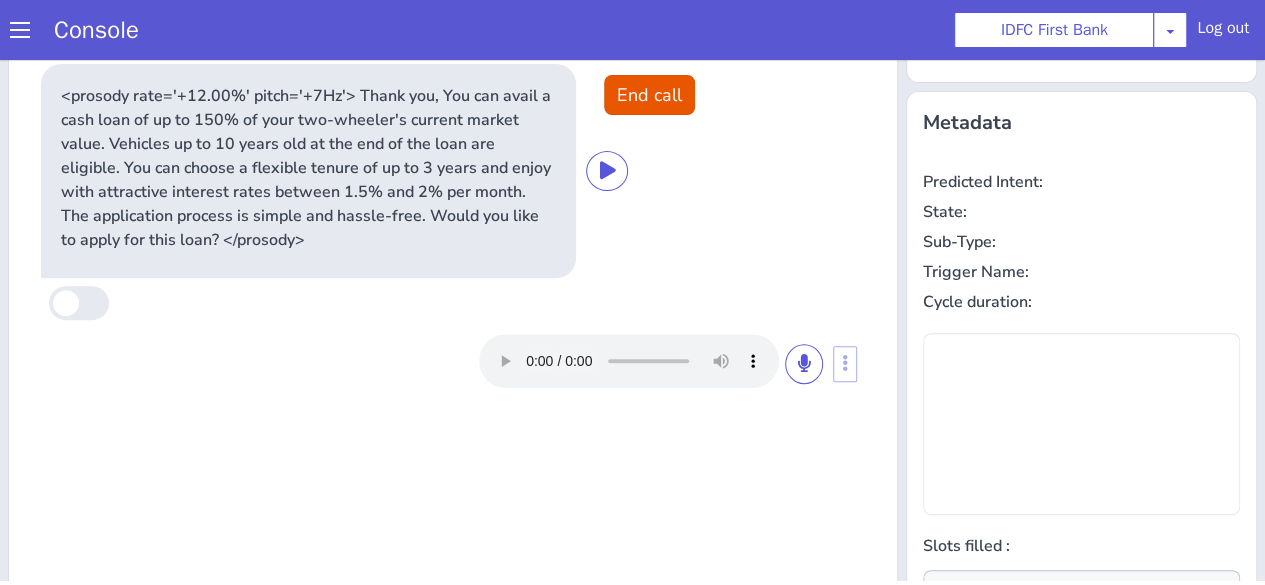 type on "null" 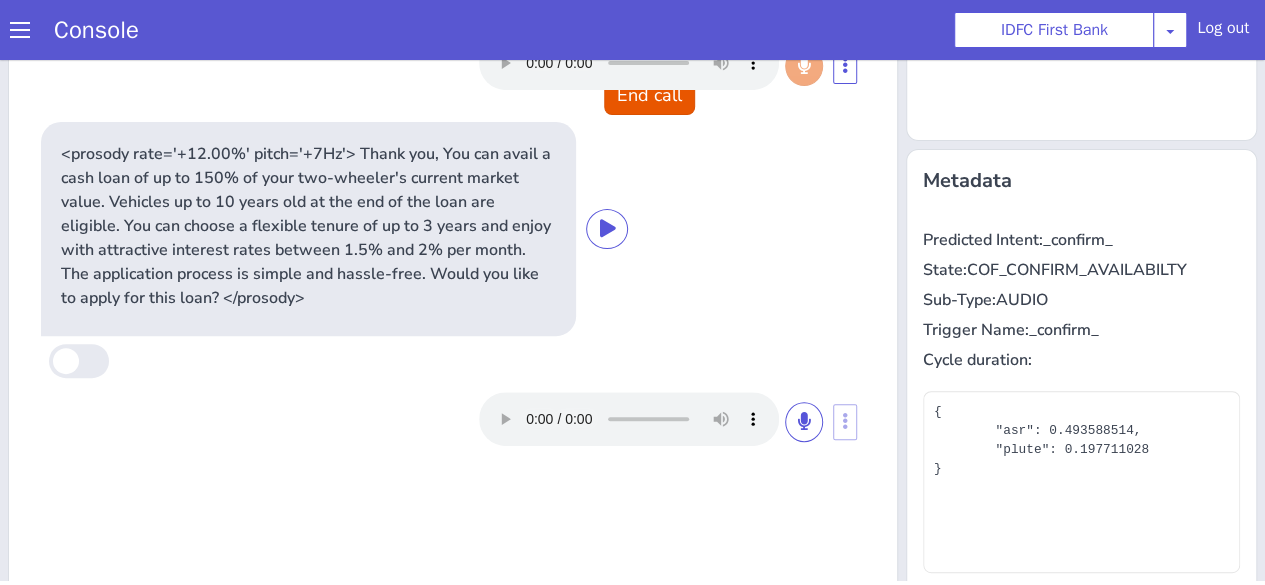 scroll, scrollTop: 230, scrollLeft: 0, axis: vertical 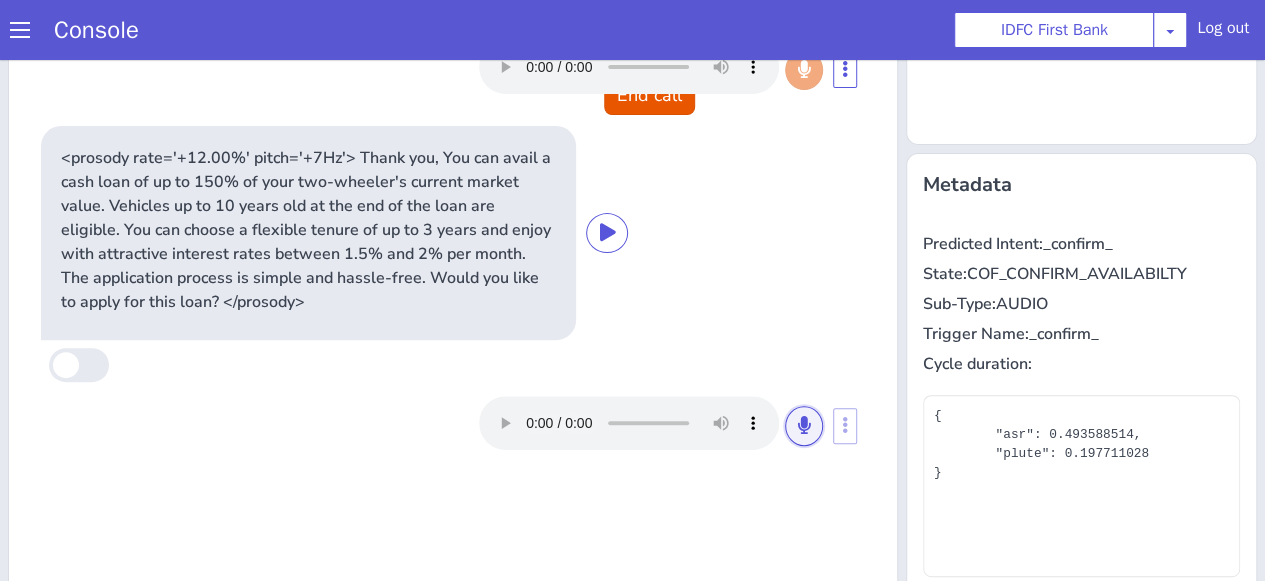 click at bounding box center (804, 425) 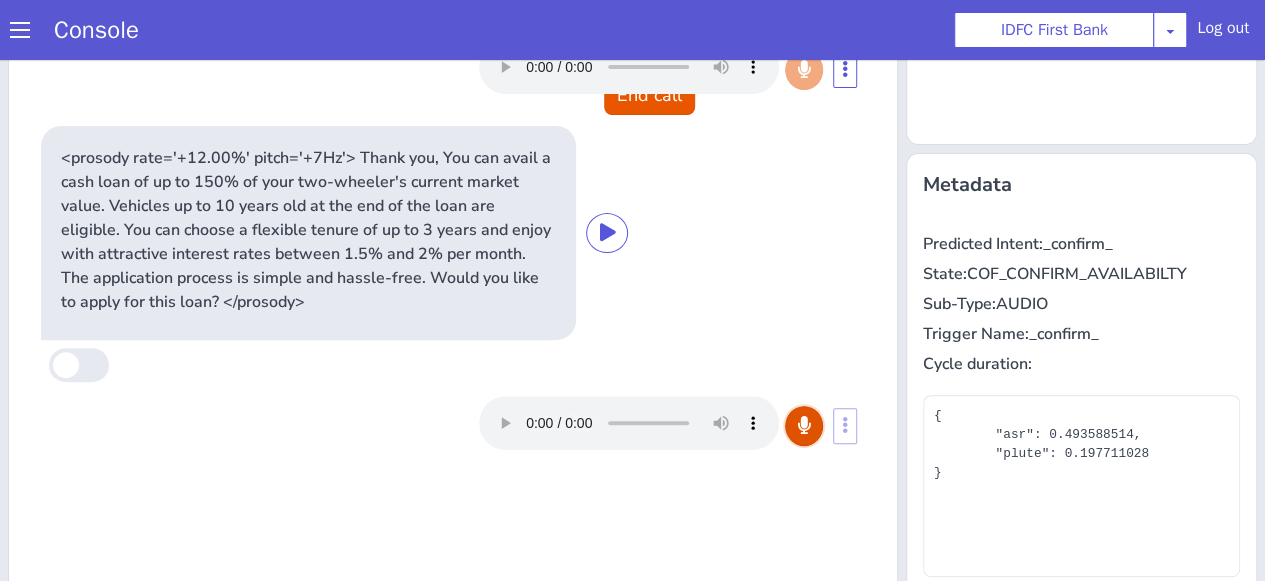 click at bounding box center [804, 425] 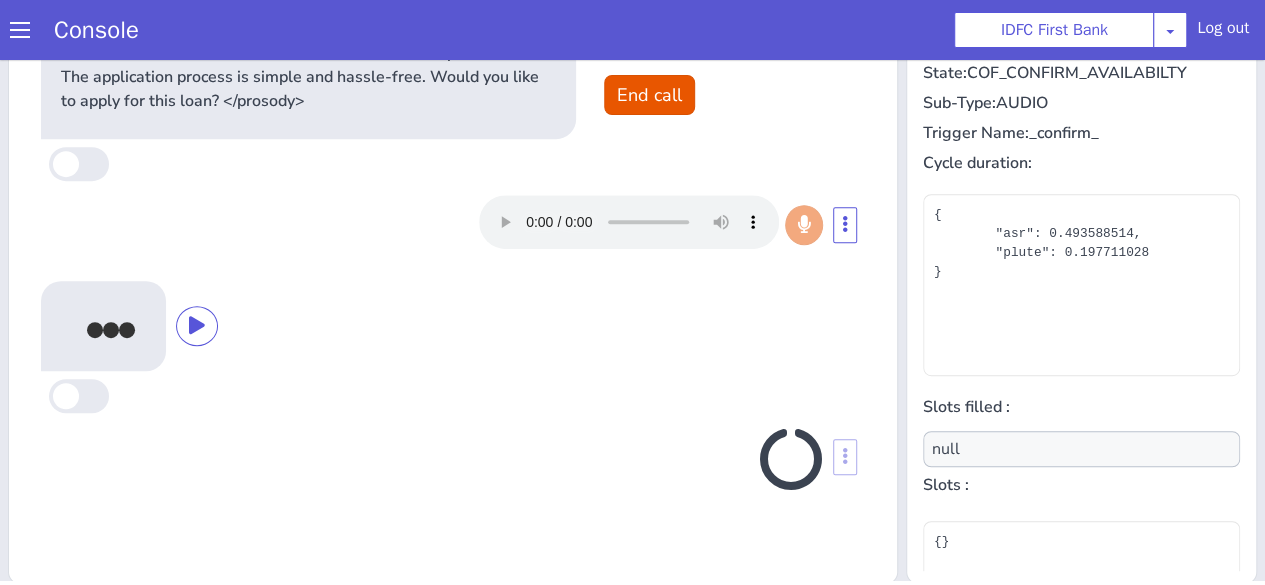 scroll, scrollTop: 434, scrollLeft: 0, axis: vertical 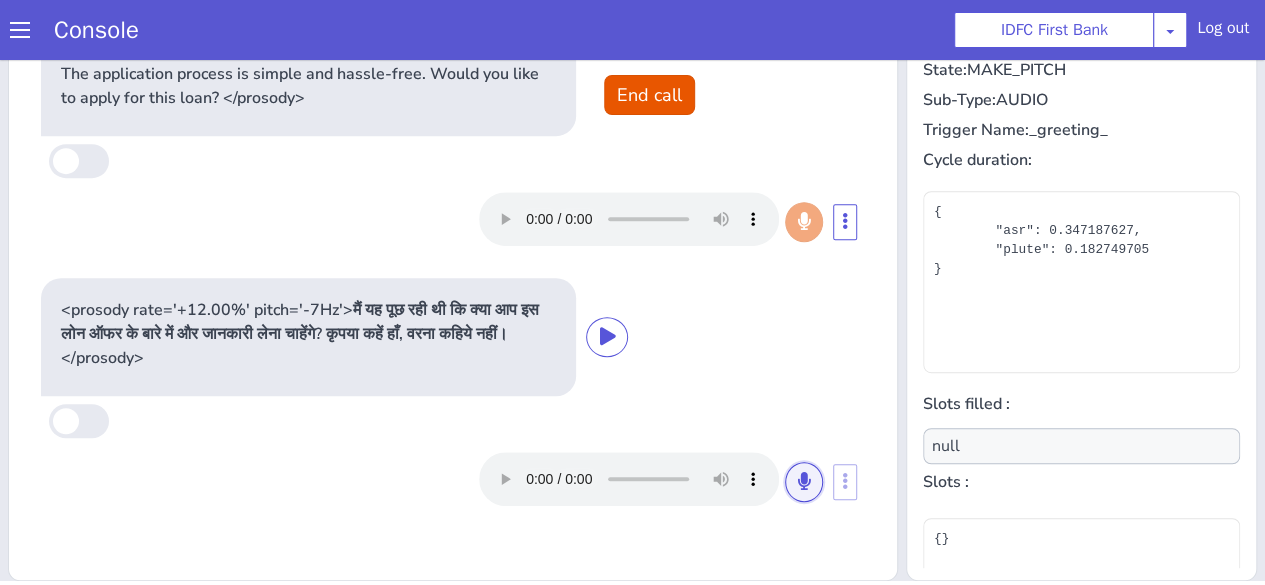click at bounding box center (804, 482) 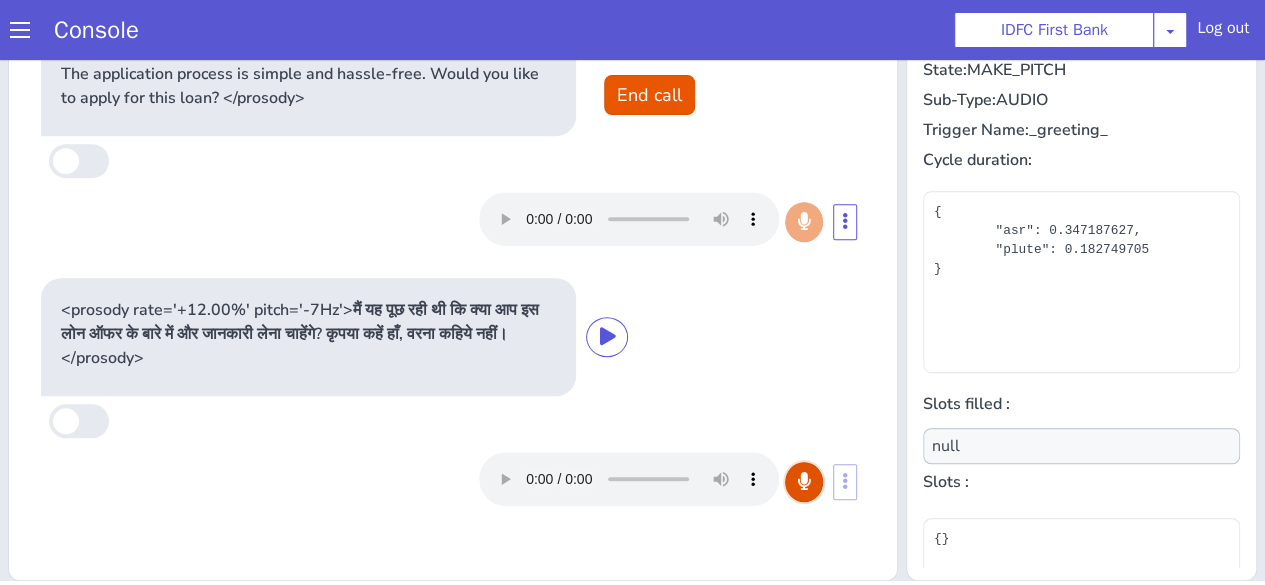 click at bounding box center [804, 482] 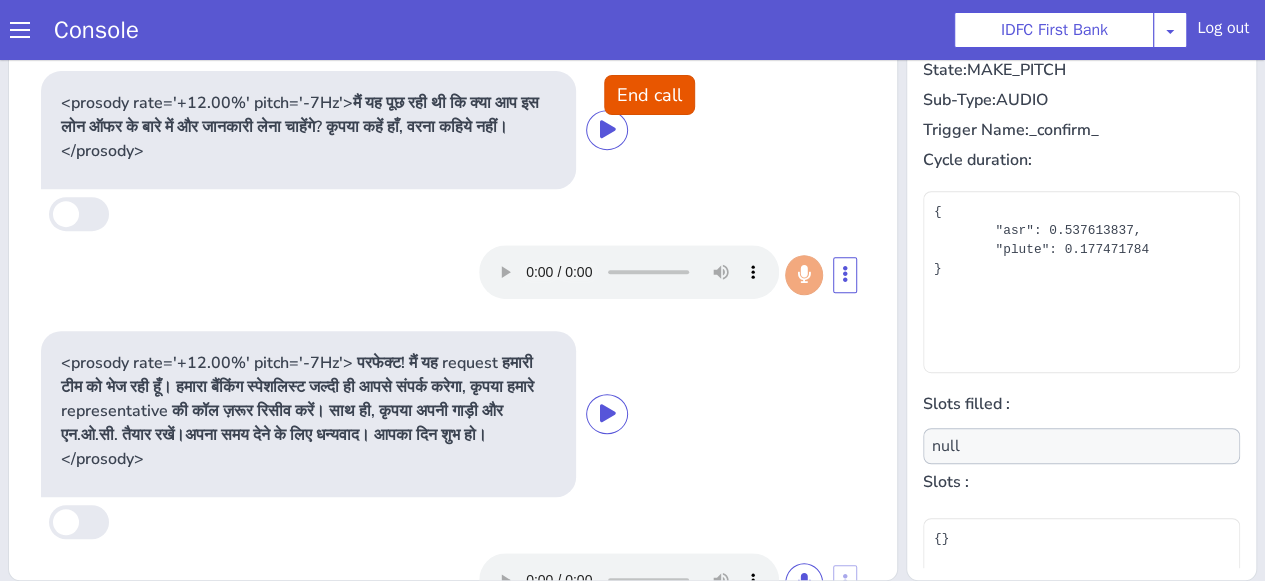 scroll, scrollTop: 273, scrollLeft: 0, axis: vertical 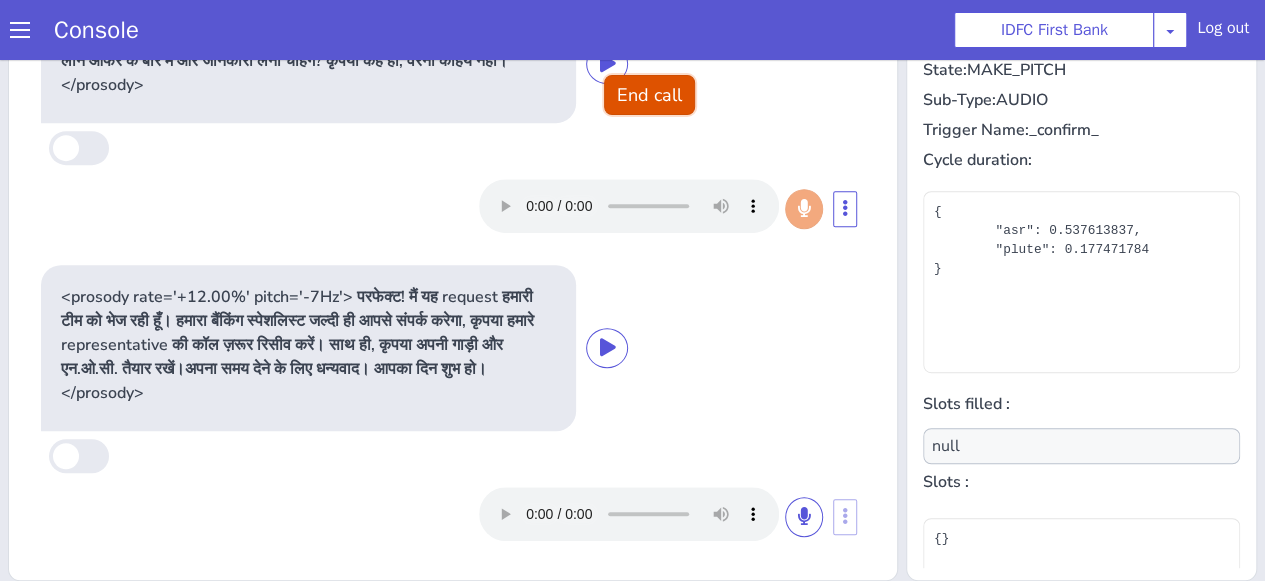 click on "End call" at bounding box center [649, 95] 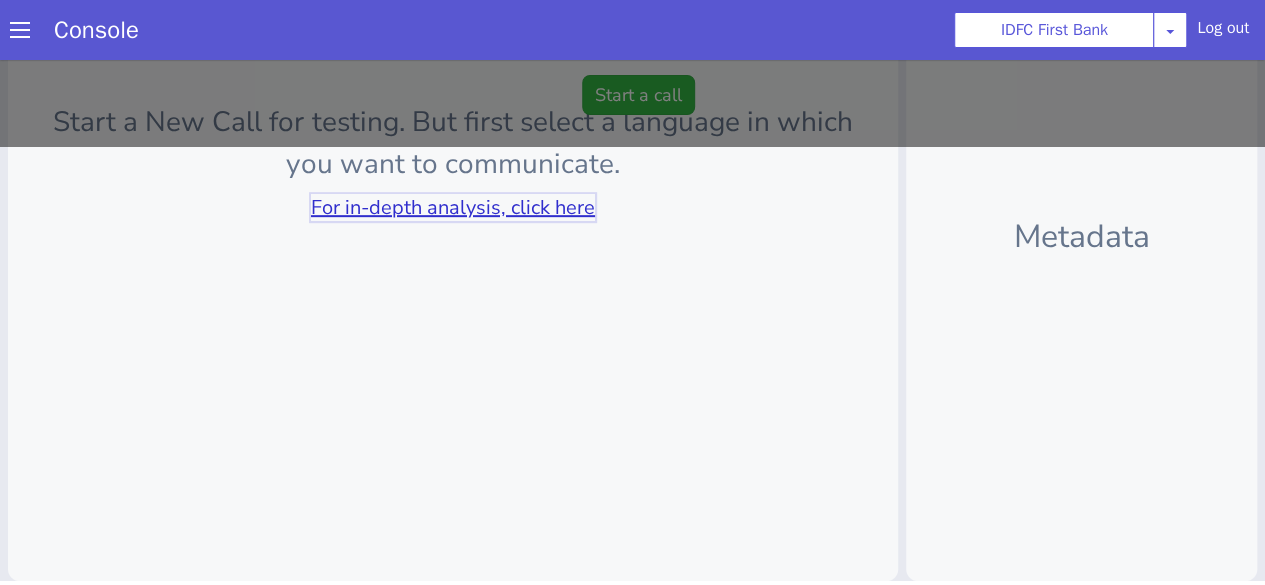click on "For in-depth analysis, click here" at bounding box center (453, 207) 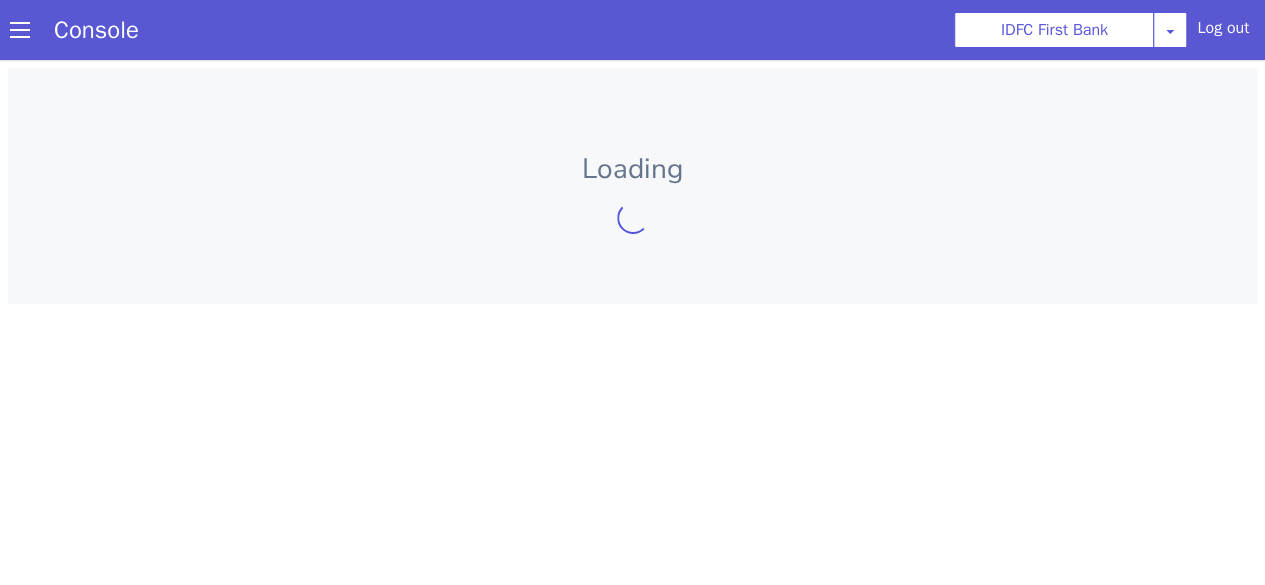 scroll, scrollTop: 0, scrollLeft: 0, axis: both 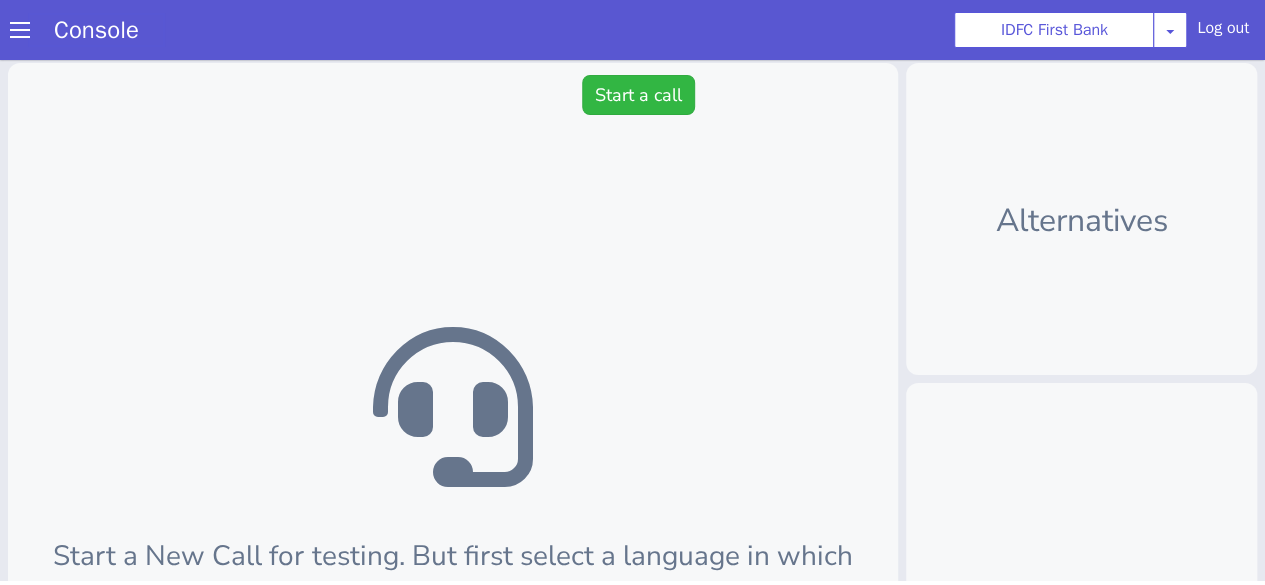 click on "Console" at bounding box center [96, 30] 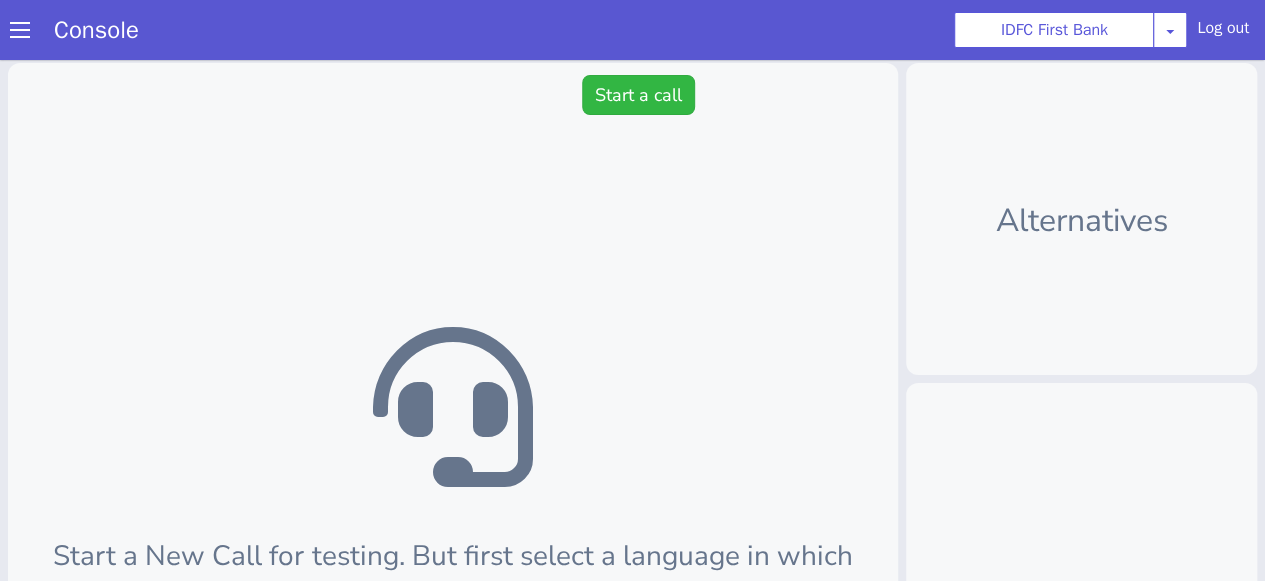 scroll, scrollTop: 0, scrollLeft: 0, axis: both 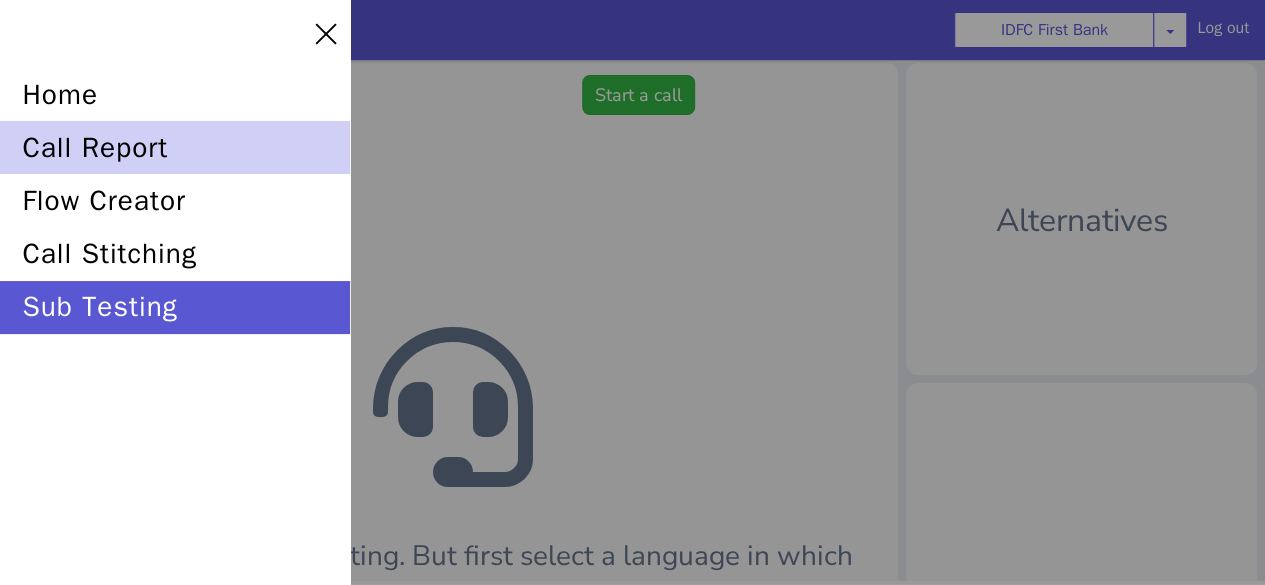 click on "call report" at bounding box center [175, 147] 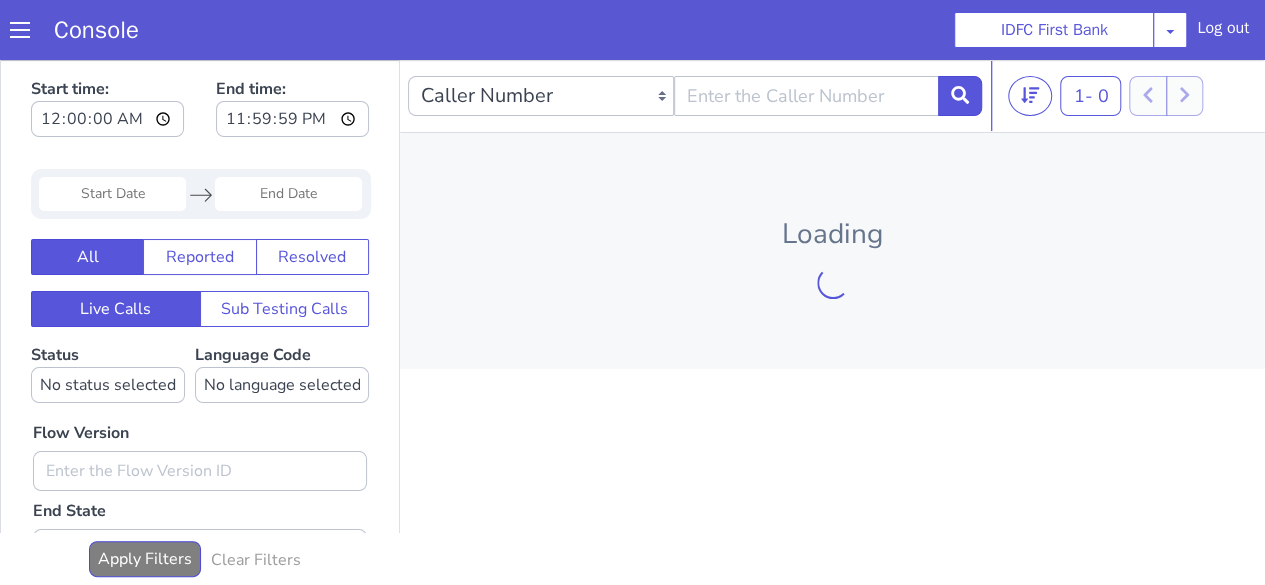 scroll, scrollTop: 0, scrollLeft: 0, axis: both 